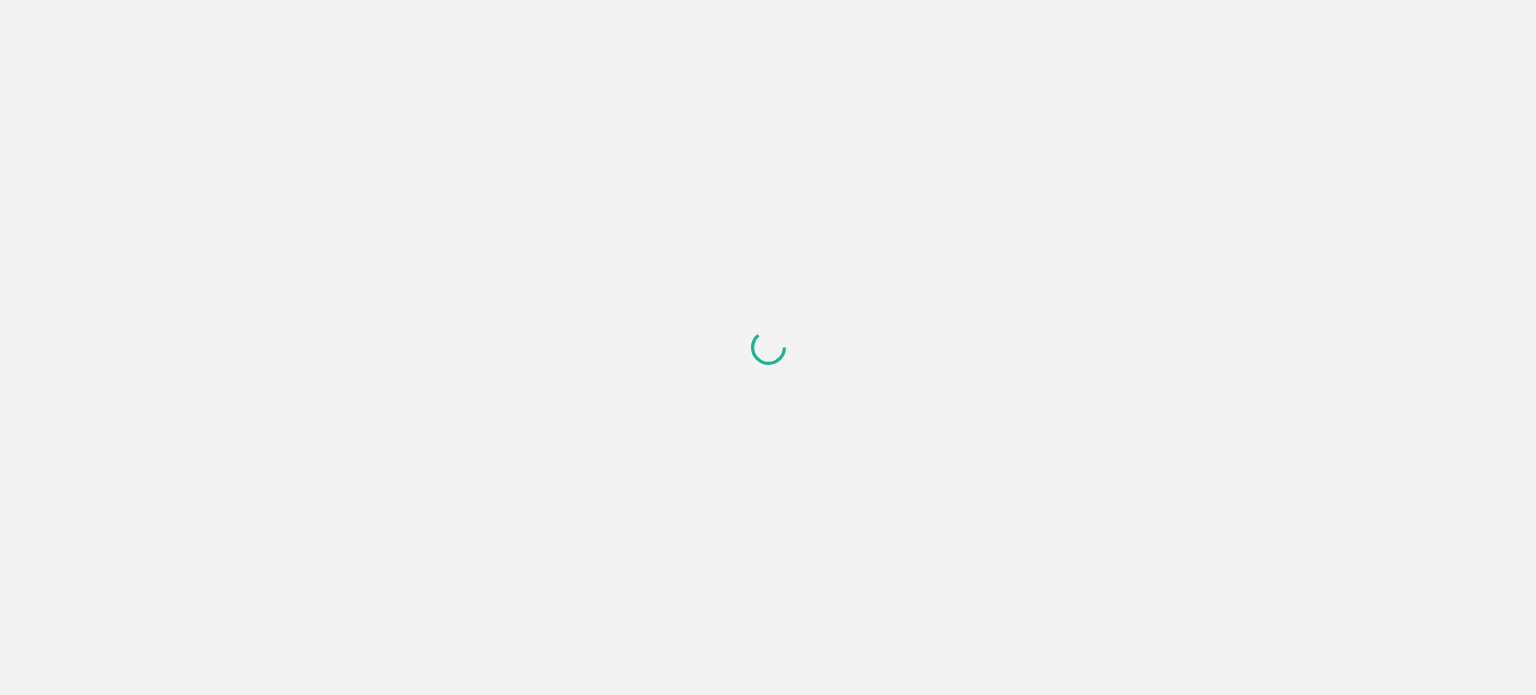 scroll, scrollTop: 0, scrollLeft: 0, axis: both 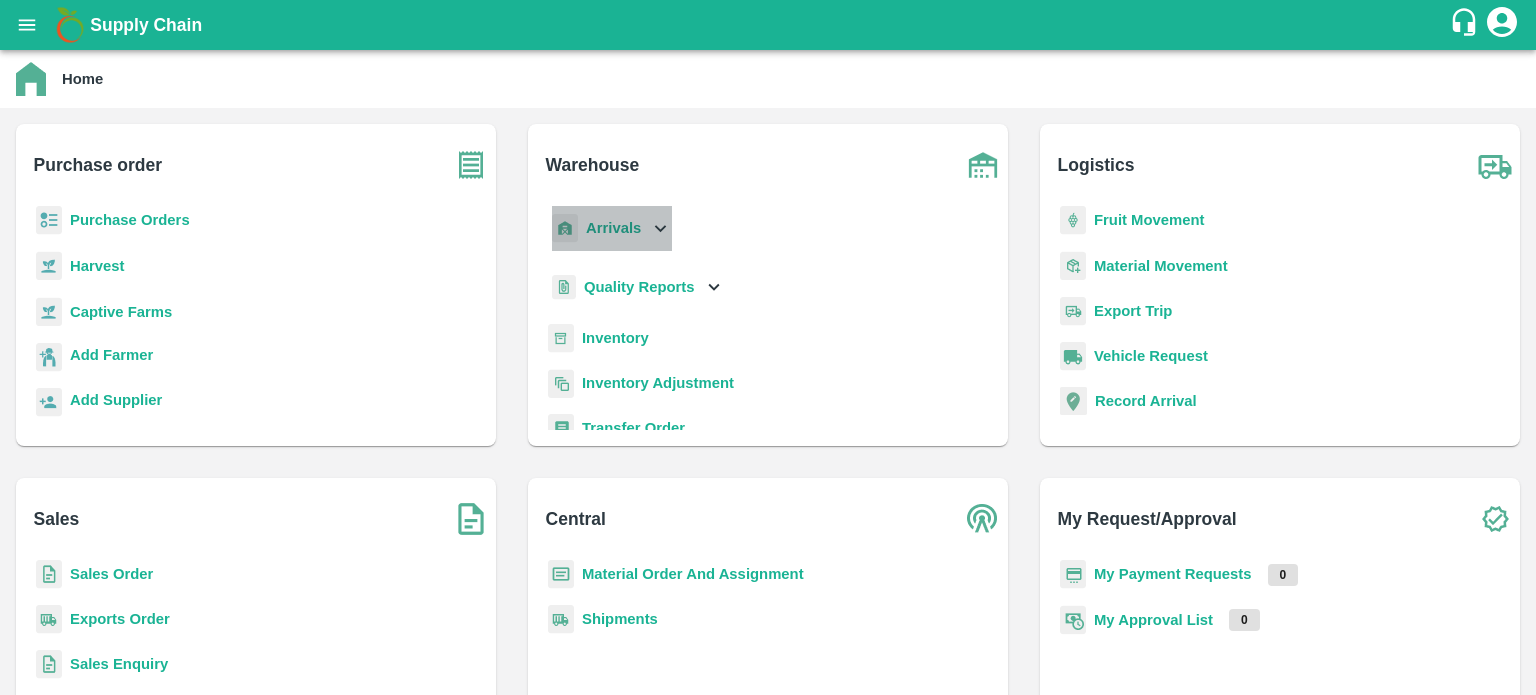 click 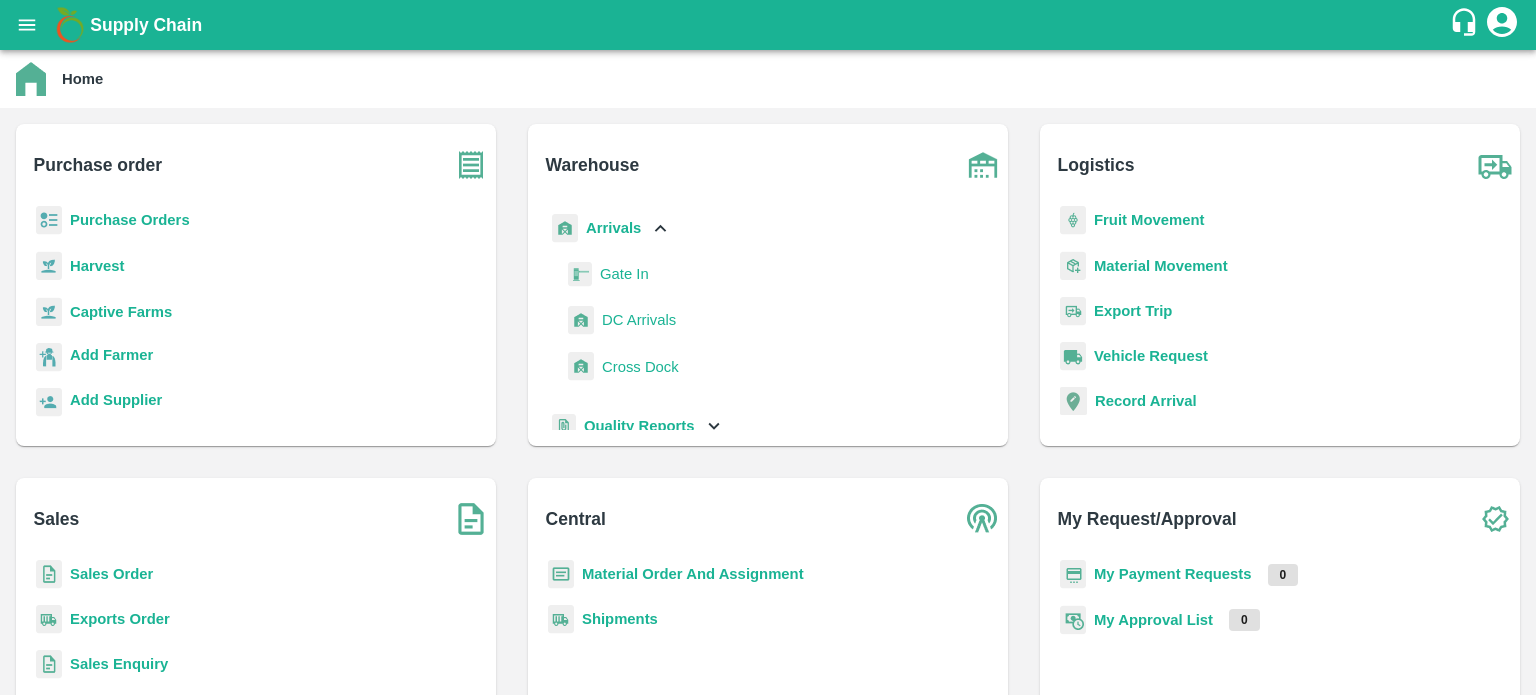 click on "DC Arrivals" at bounding box center [639, 320] 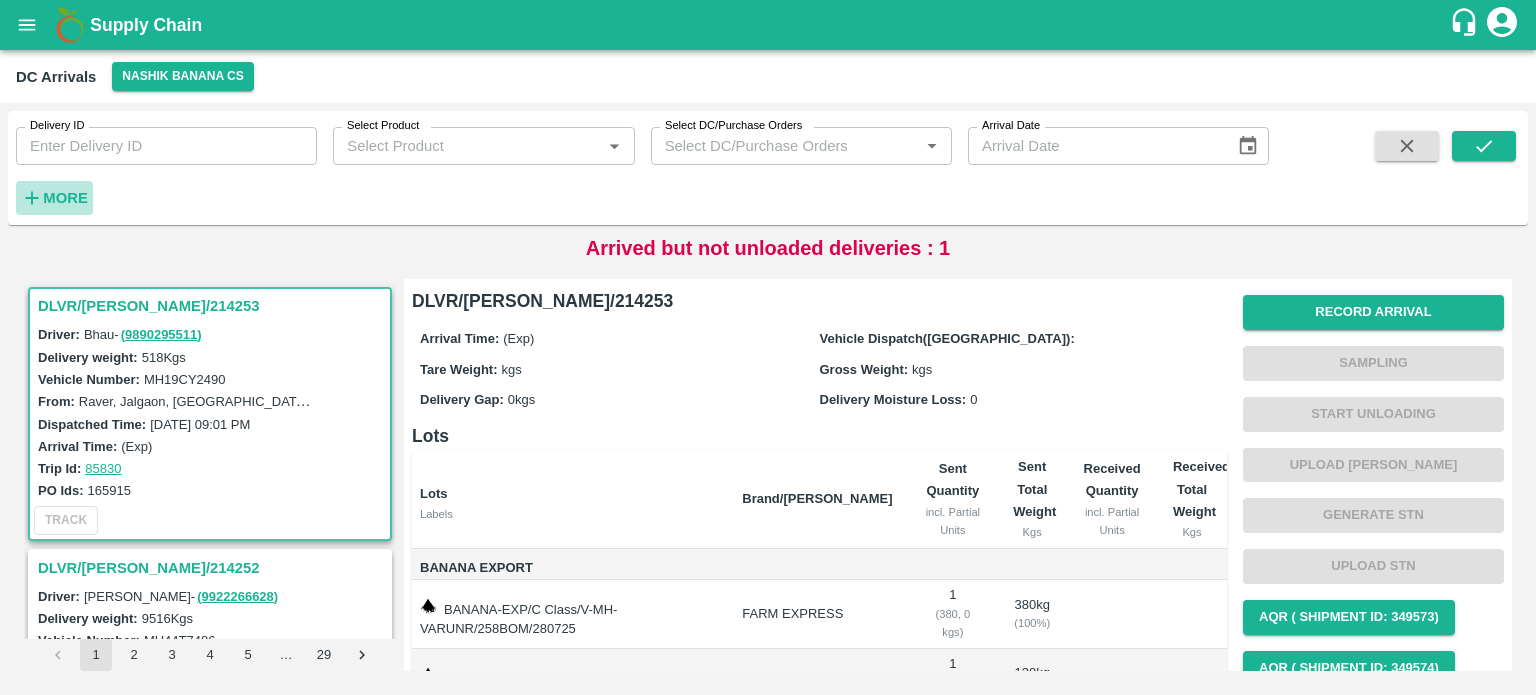click on "More" at bounding box center [65, 198] 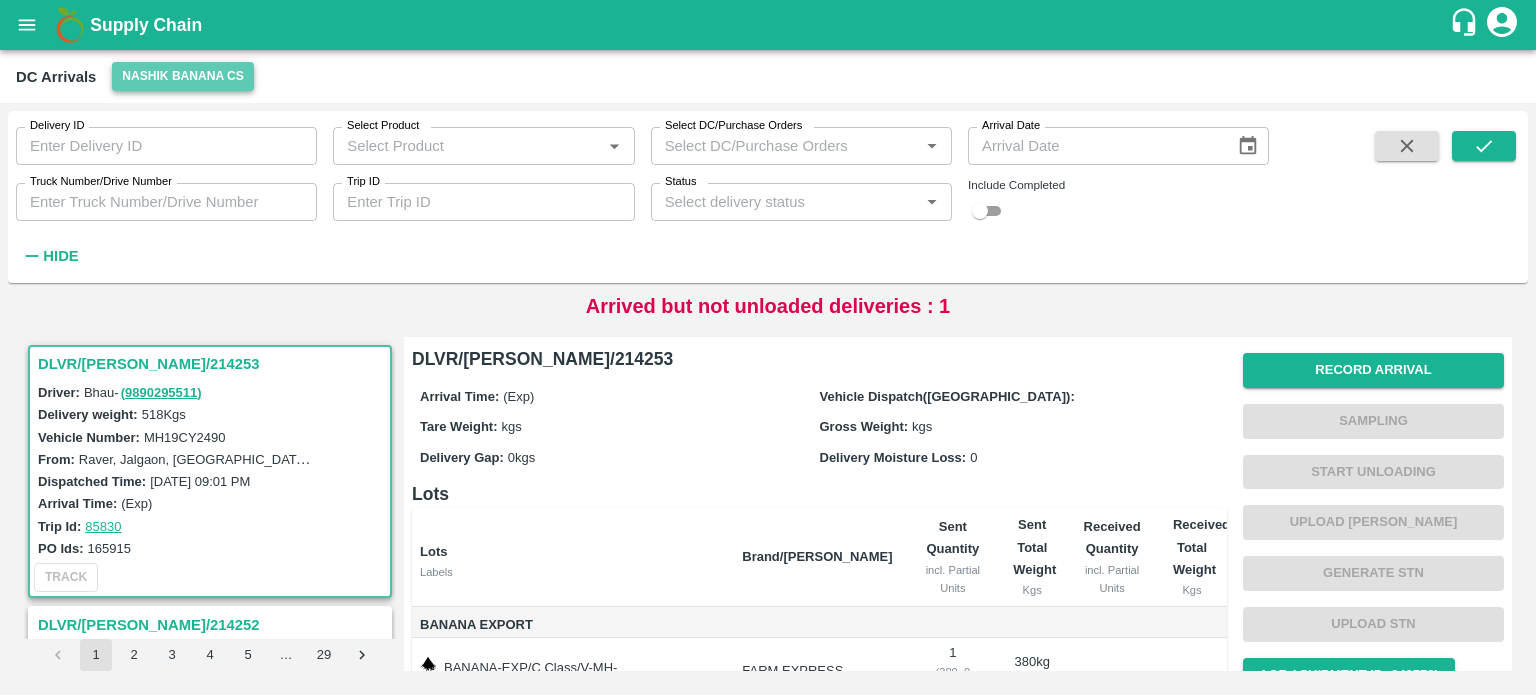 click on "Nashik Banana CS" at bounding box center [183, 76] 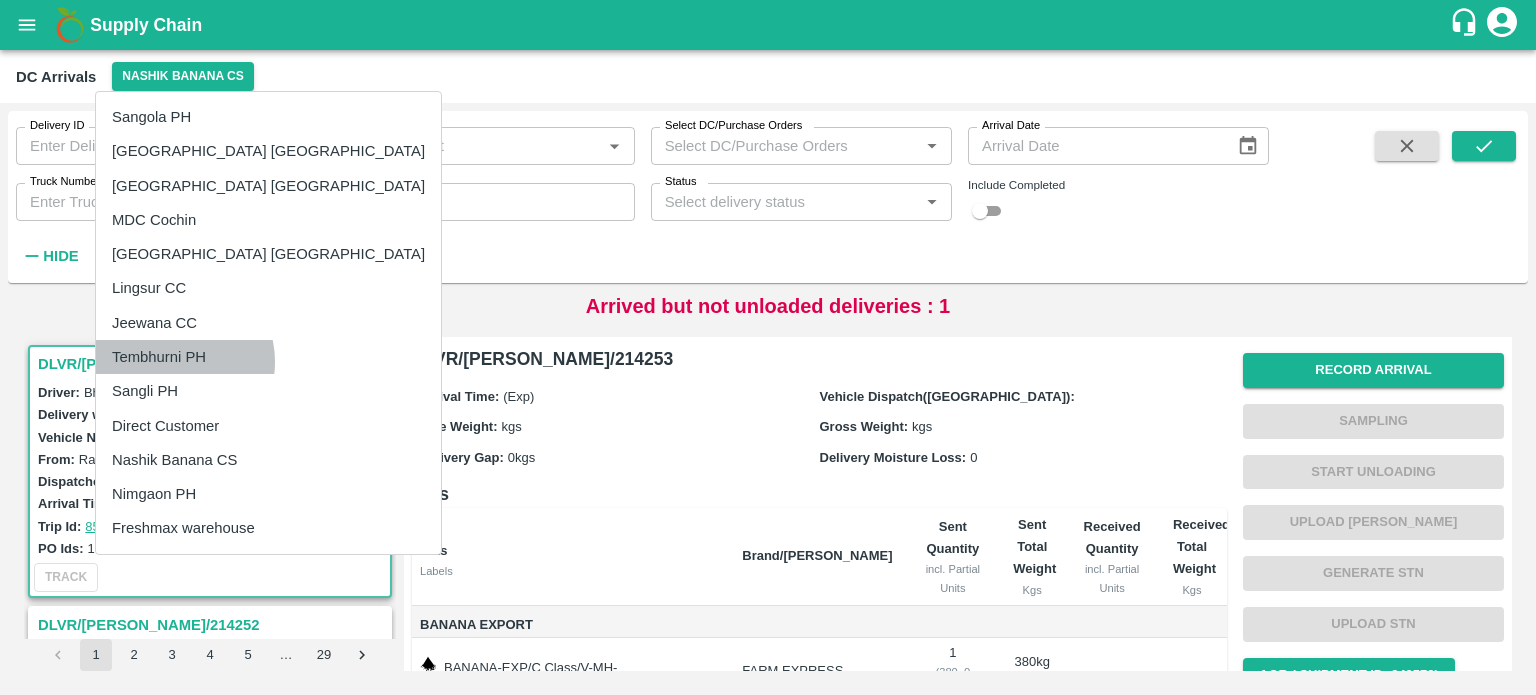 click on "Tembhurni PH" at bounding box center [268, 357] 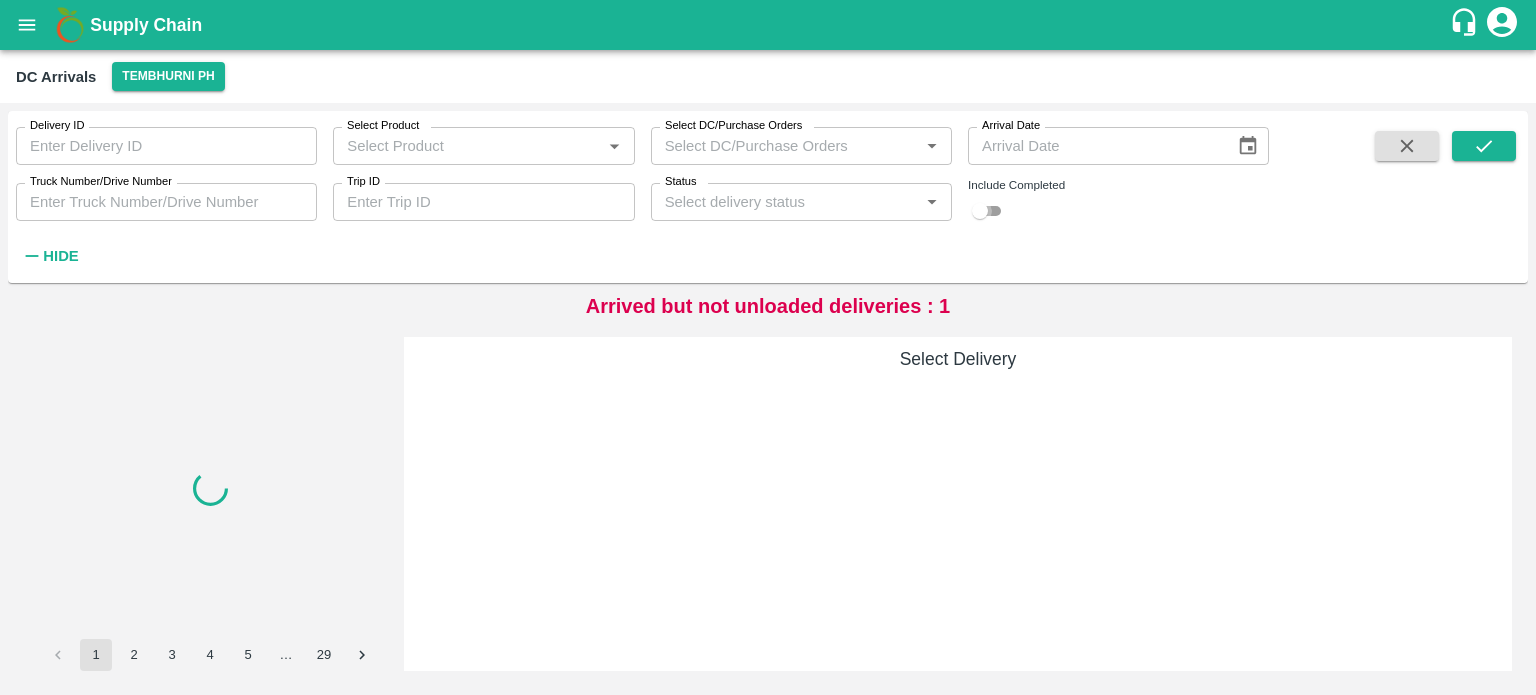 click at bounding box center (980, 211) 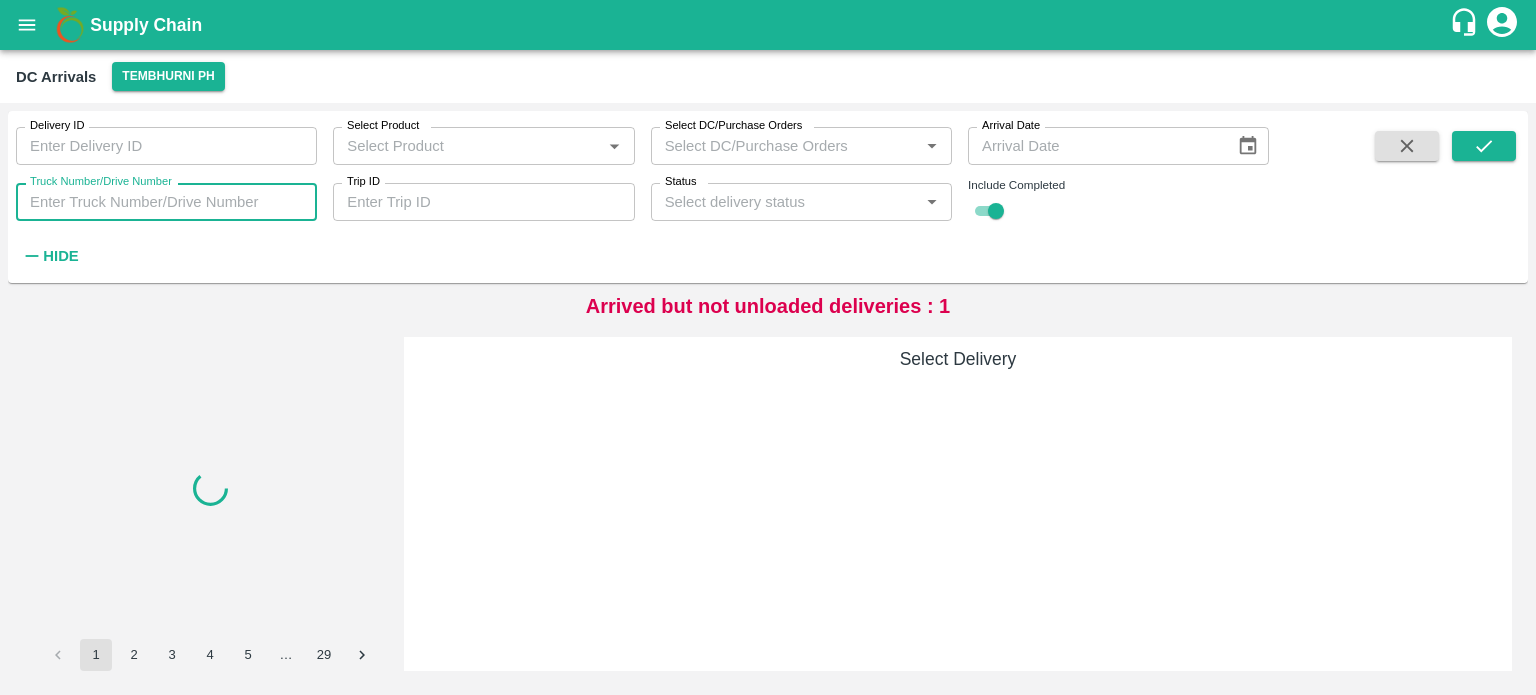 click on "Truck Number/Drive Number" at bounding box center [166, 202] 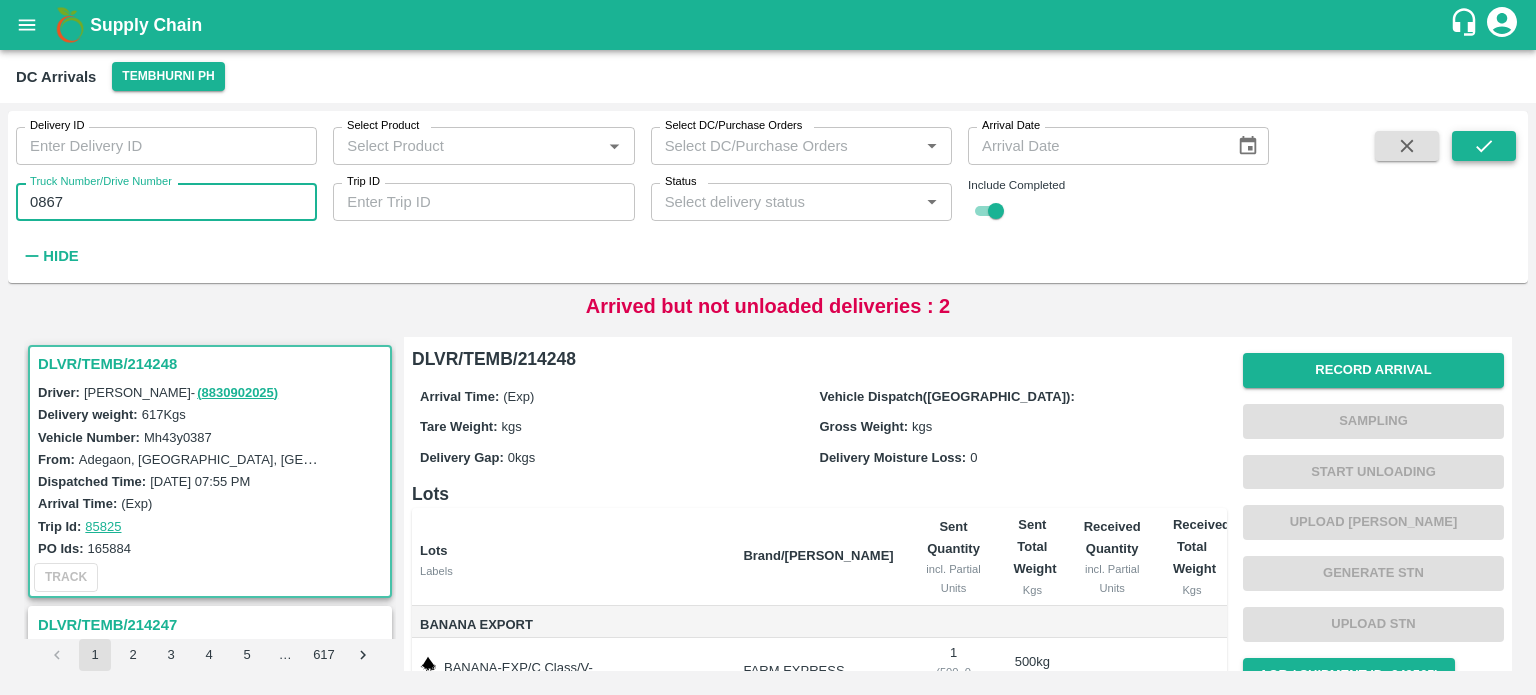 type on "0867" 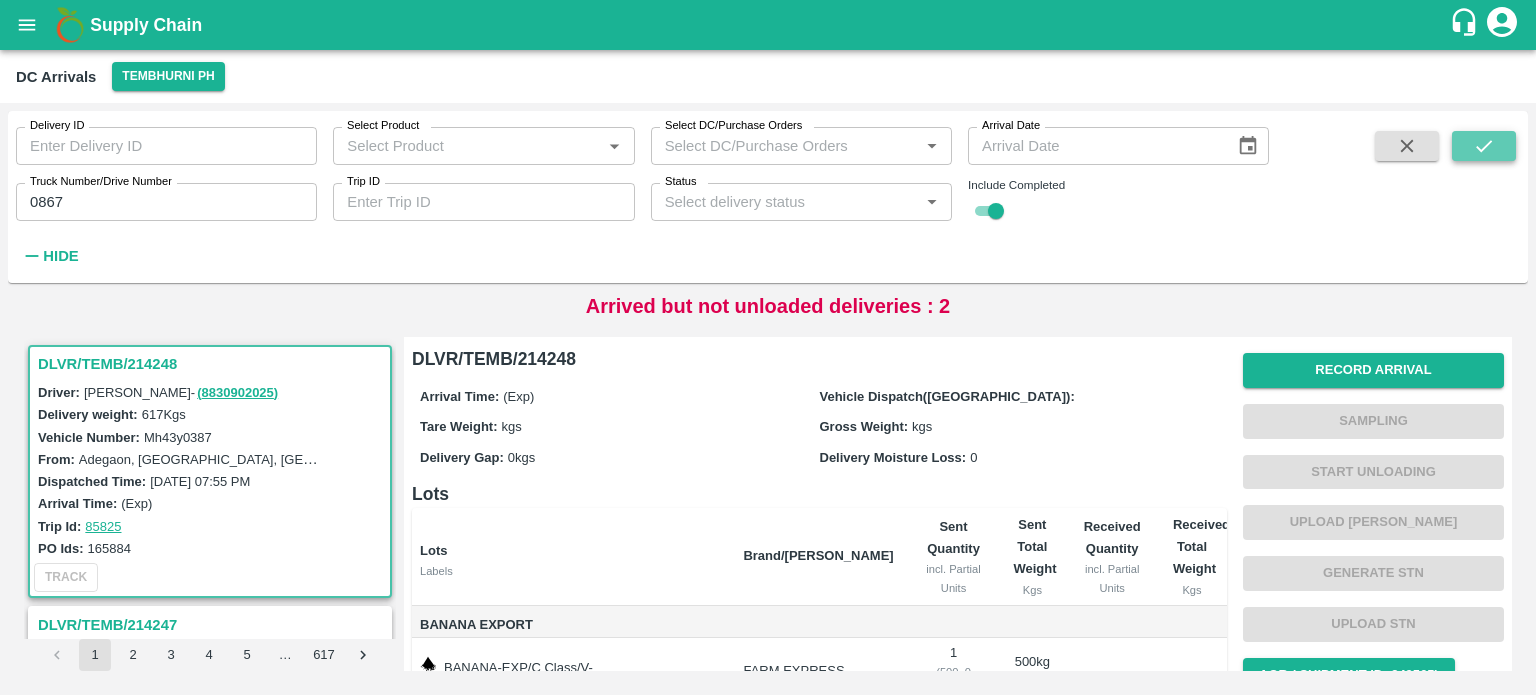 click at bounding box center (1484, 146) 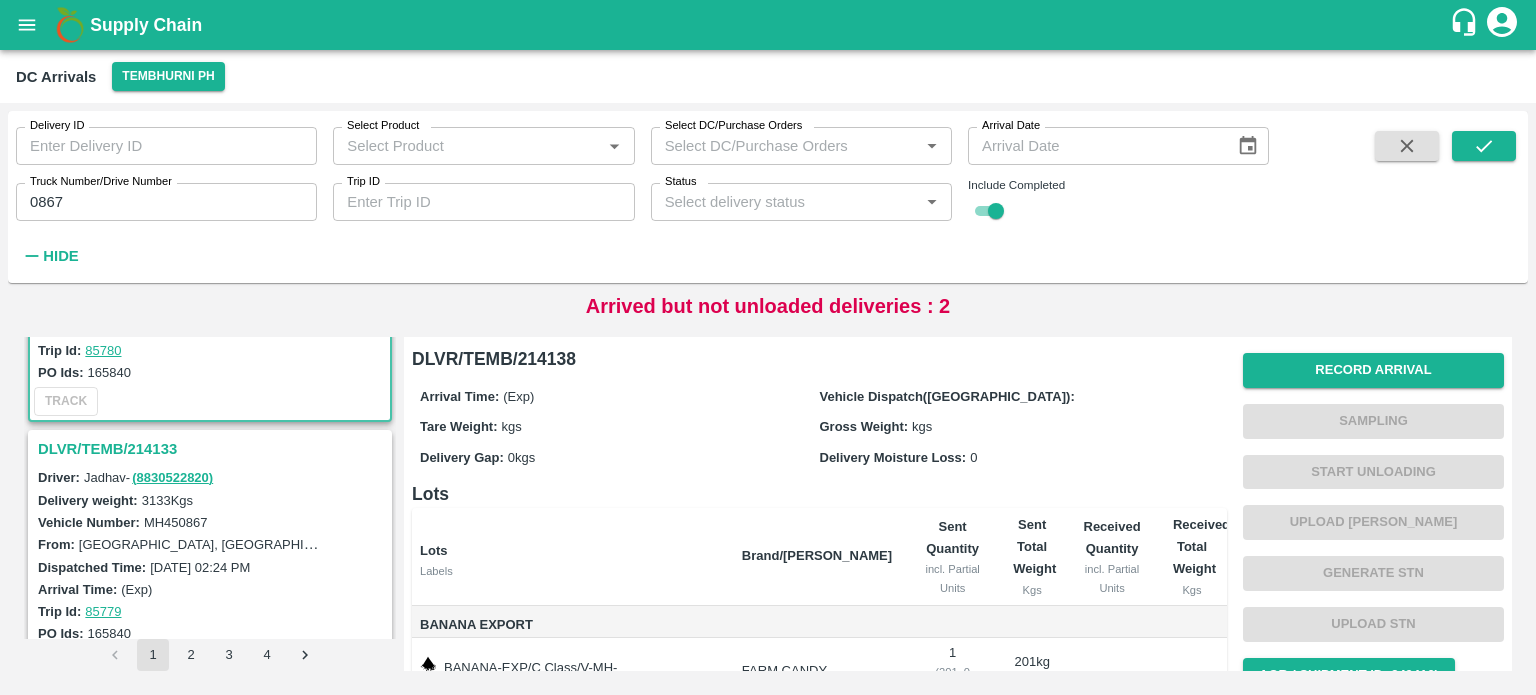 scroll, scrollTop: 183, scrollLeft: 0, axis: vertical 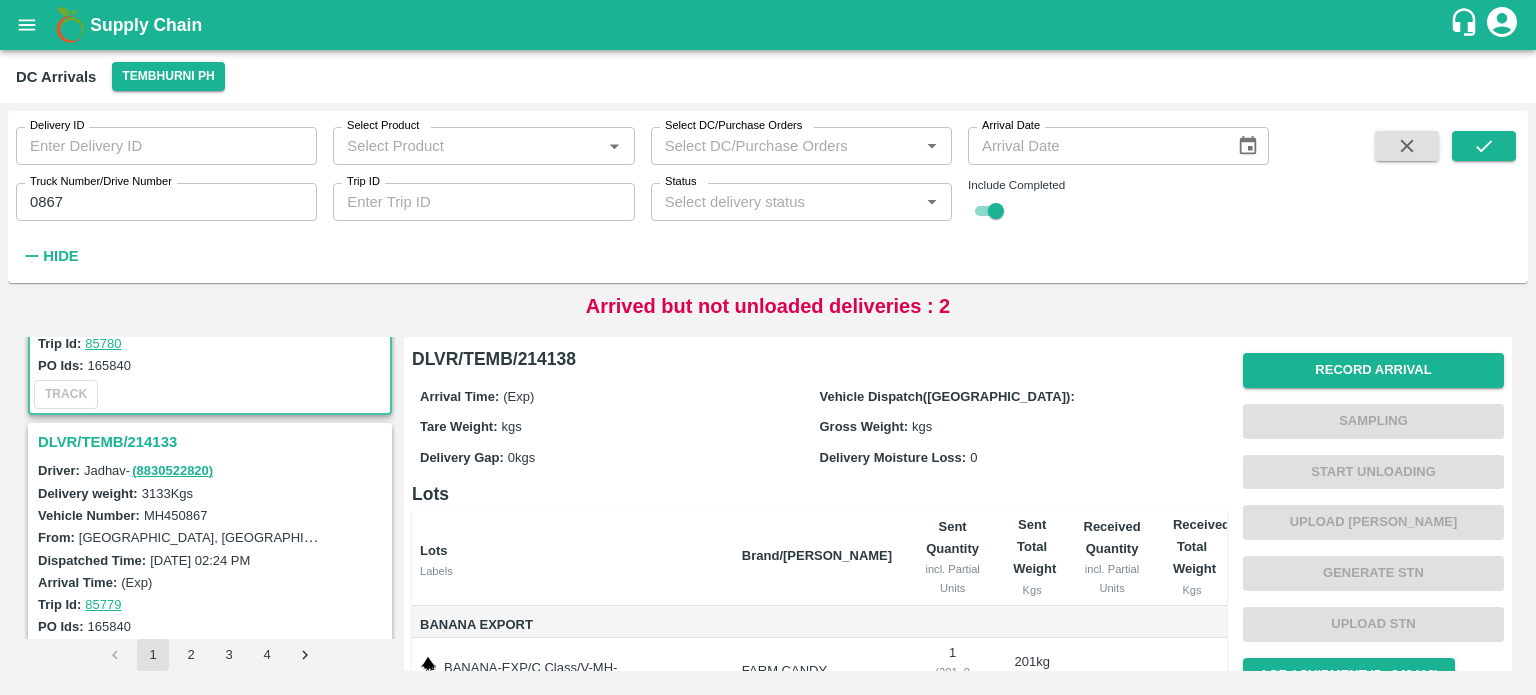click on "DLVR/TEMB/214133" at bounding box center (213, 442) 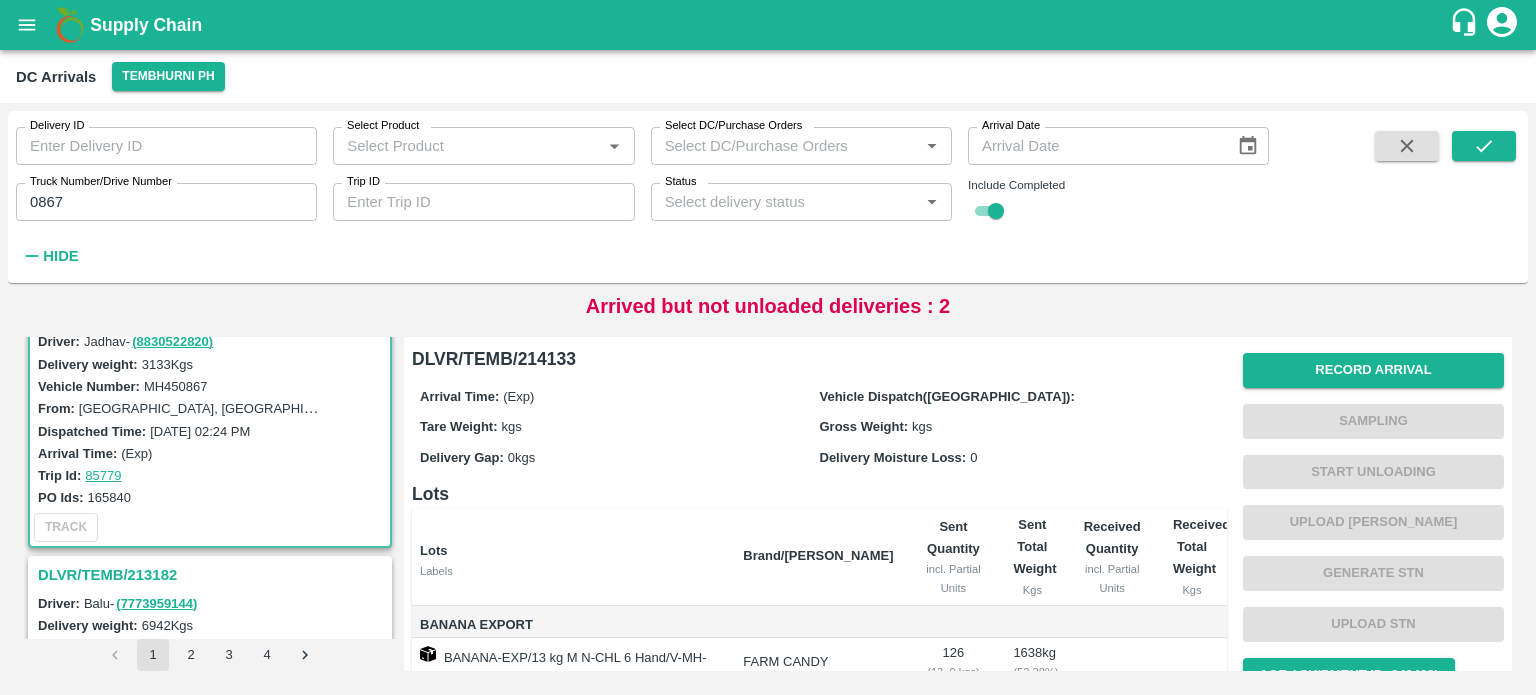 scroll, scrollTop: 311, scrollLeft: 0, axis: vertical 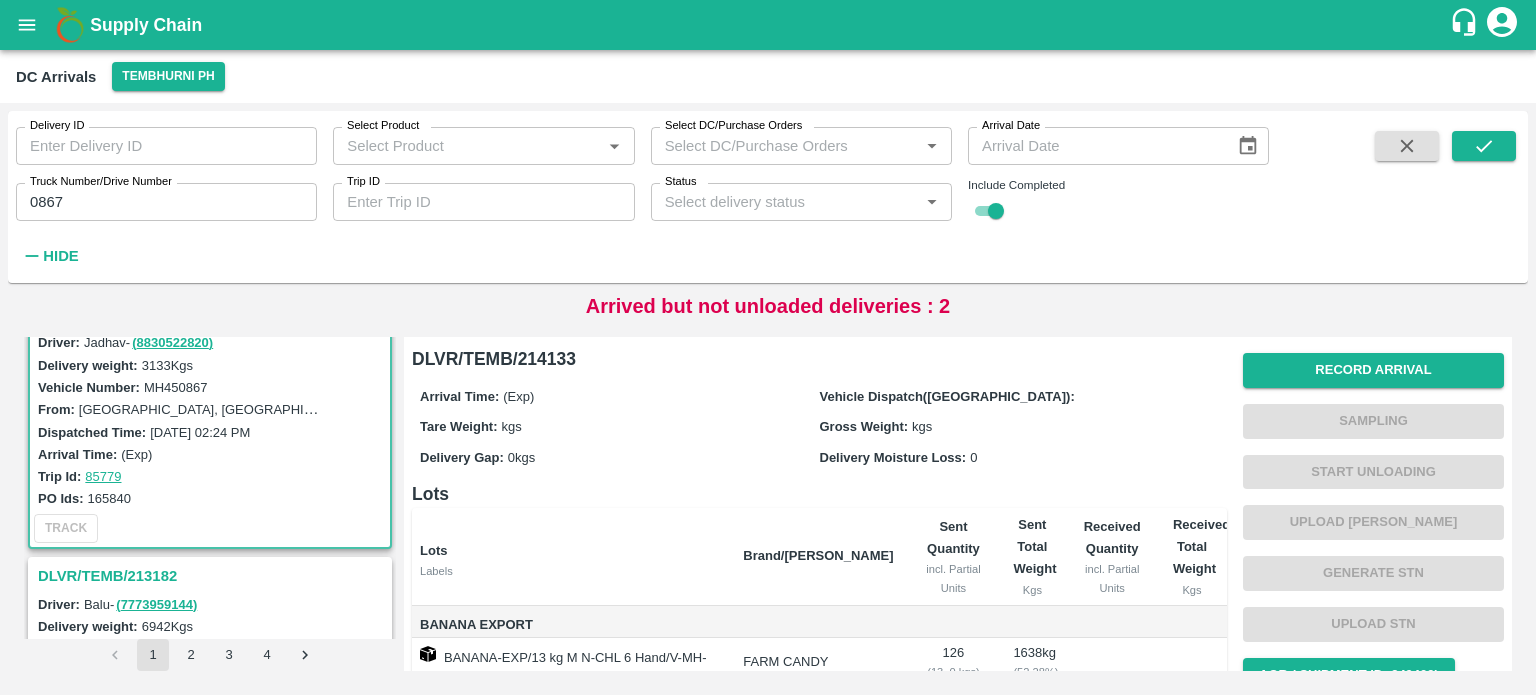 click on "MH450867" at bounding box center [176, 387] 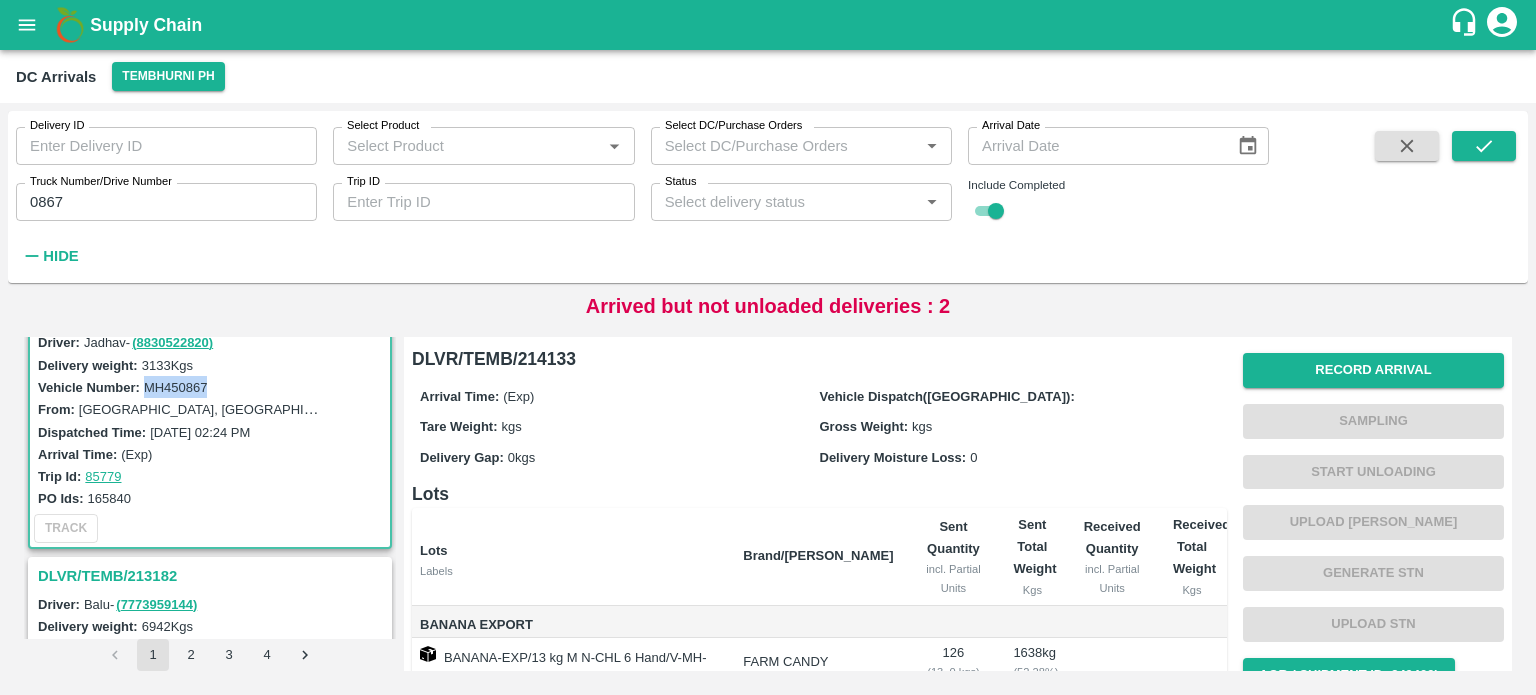 click on "MH450867" at bounding box center [176, 387] 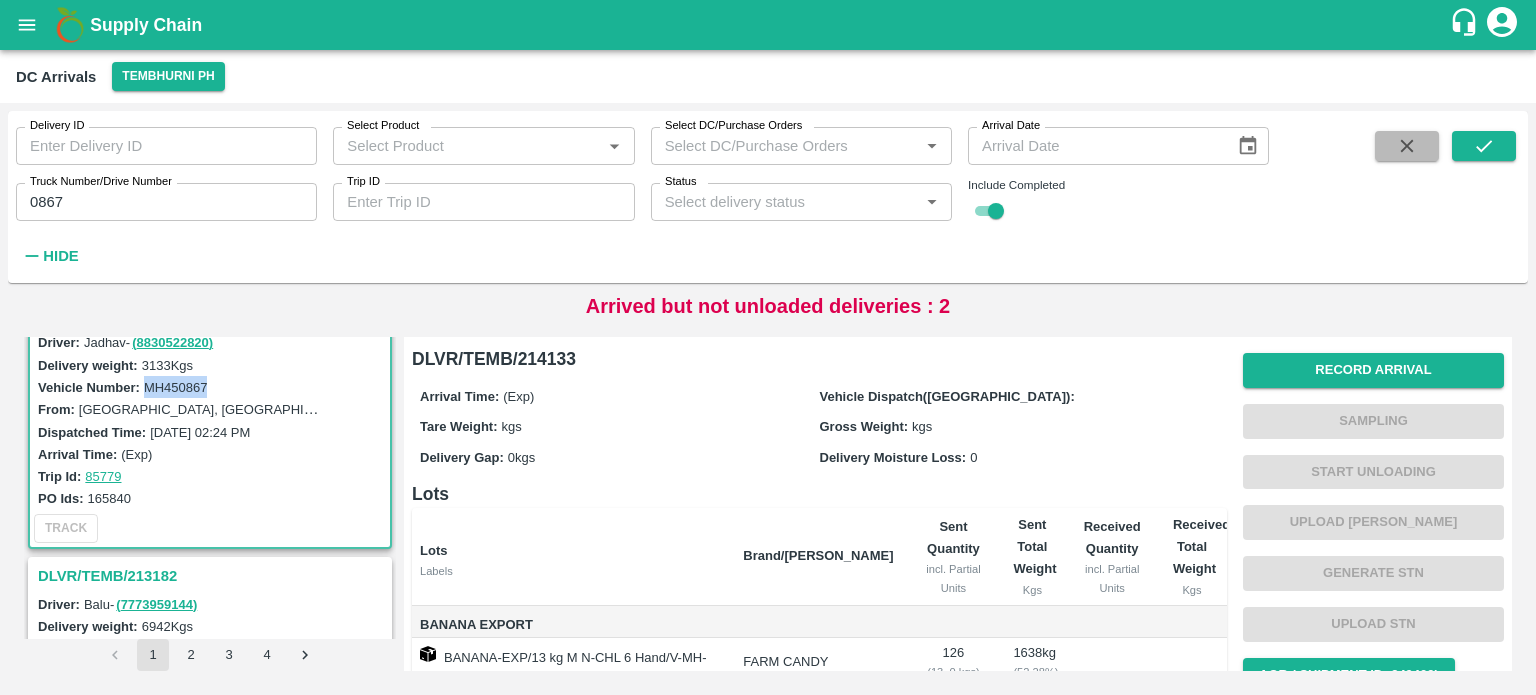 click at bounding box center (1407, 146) 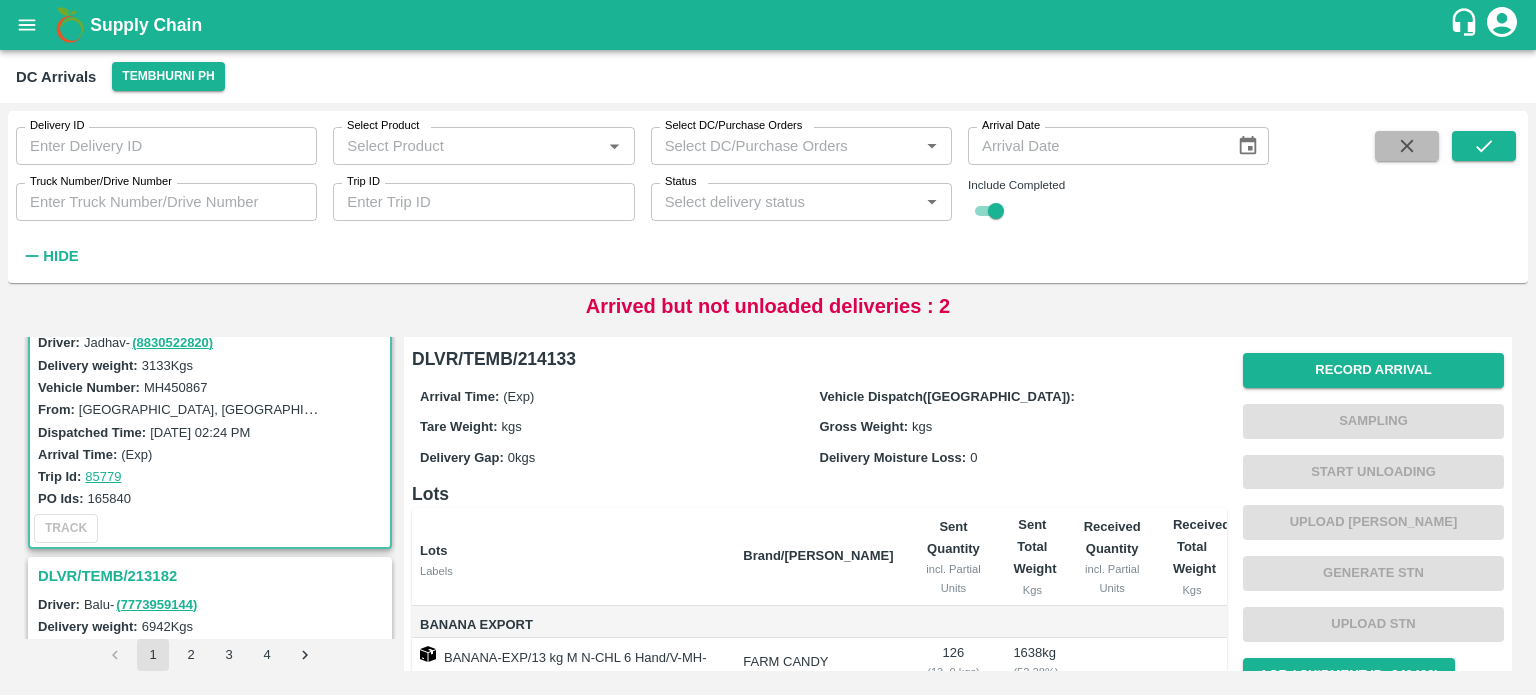scroll, scrollTop: 0, scrollLeft: 0, axis: both 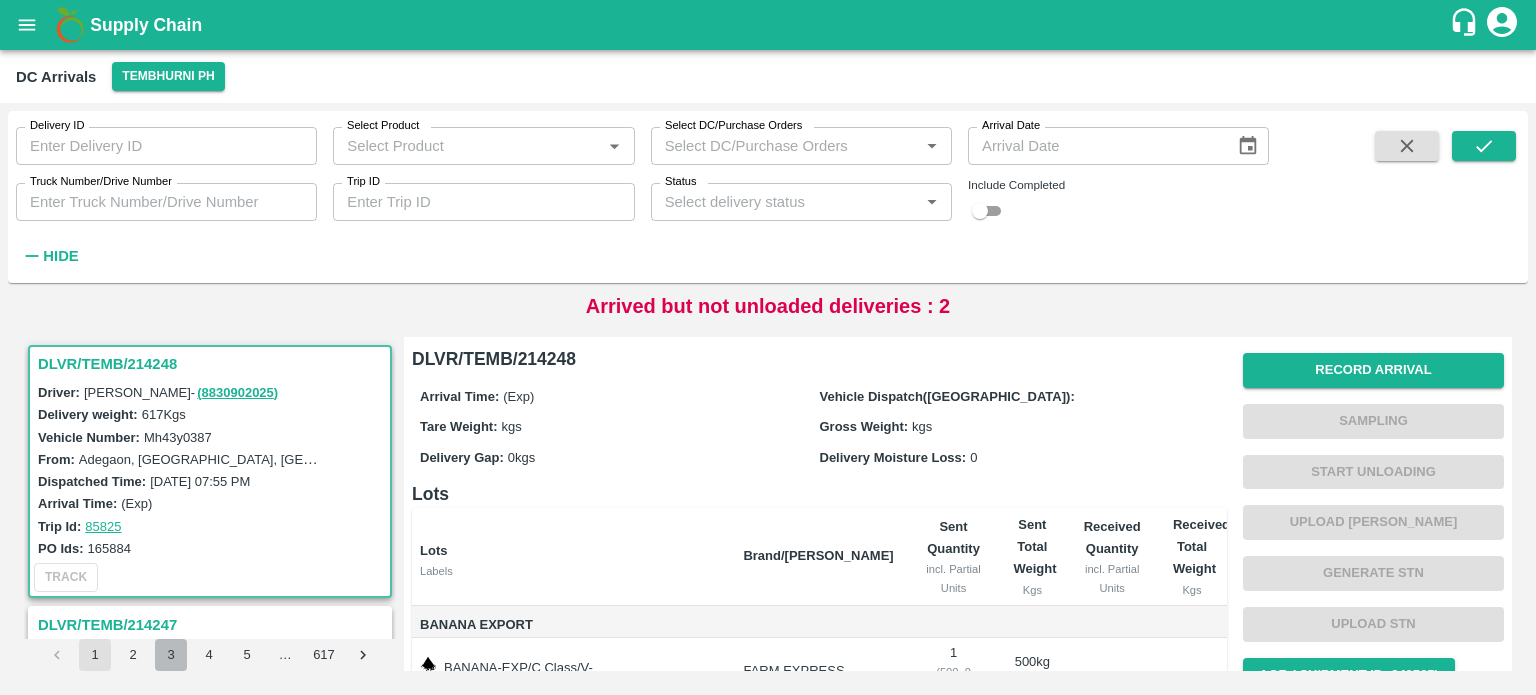 click on "3" at bounding box center [171, 655] 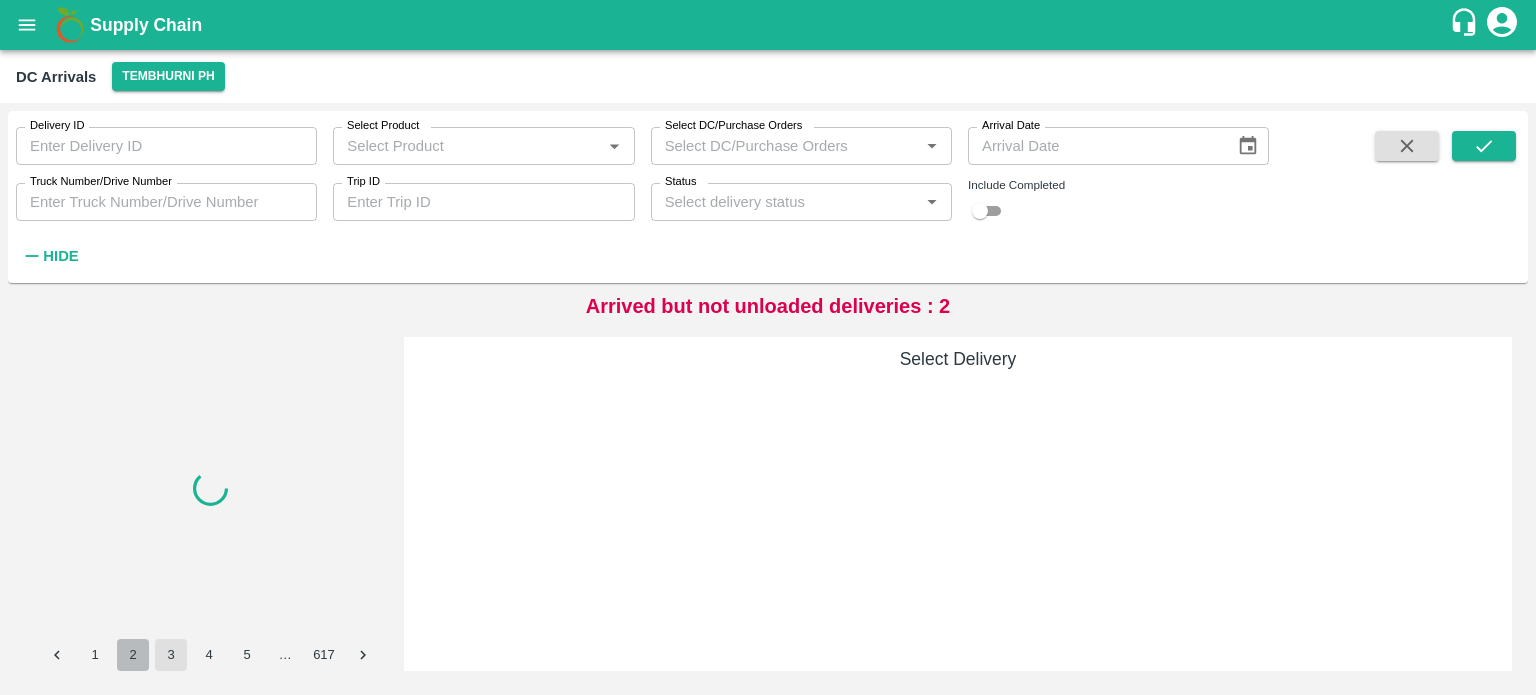 click on "2" at bounding box center (133, 655) 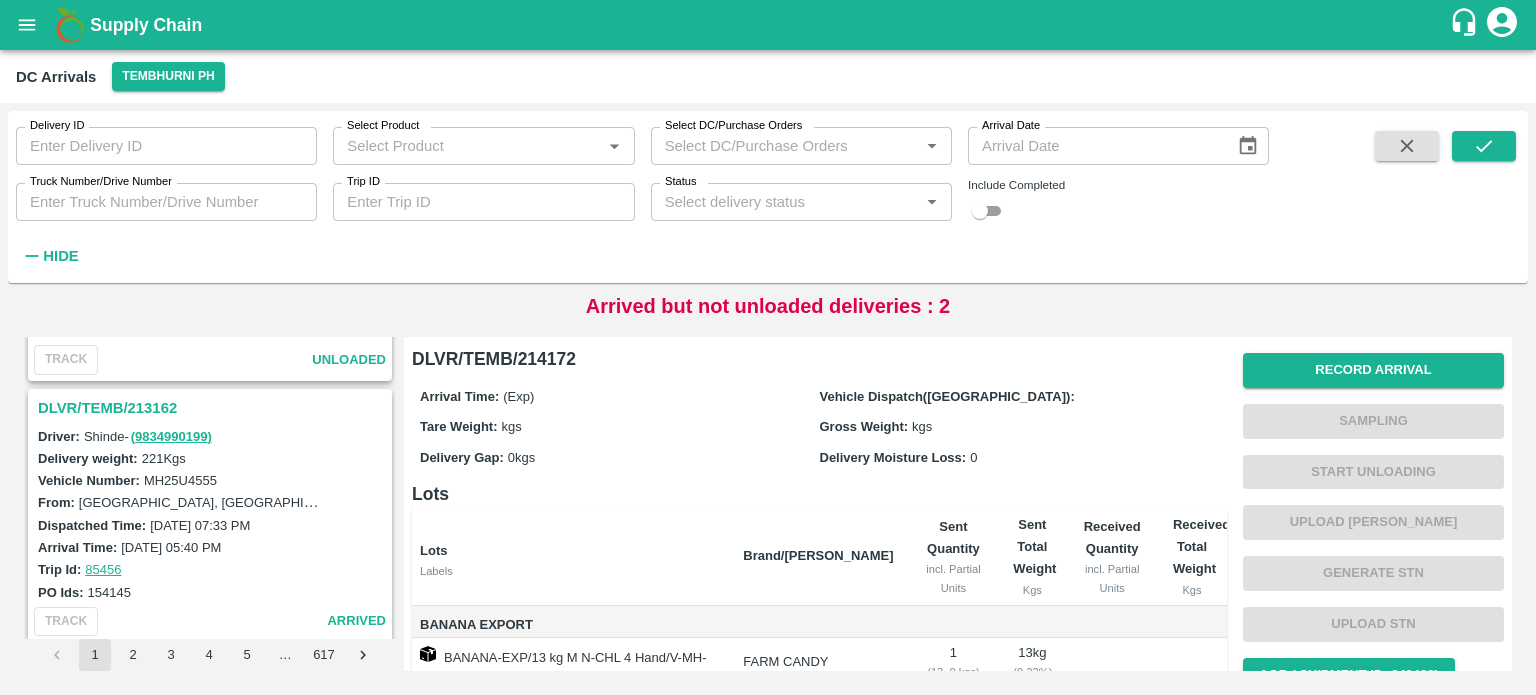 scroll, scrollTop: 5180, scrollLeft: 0, axis: vertical 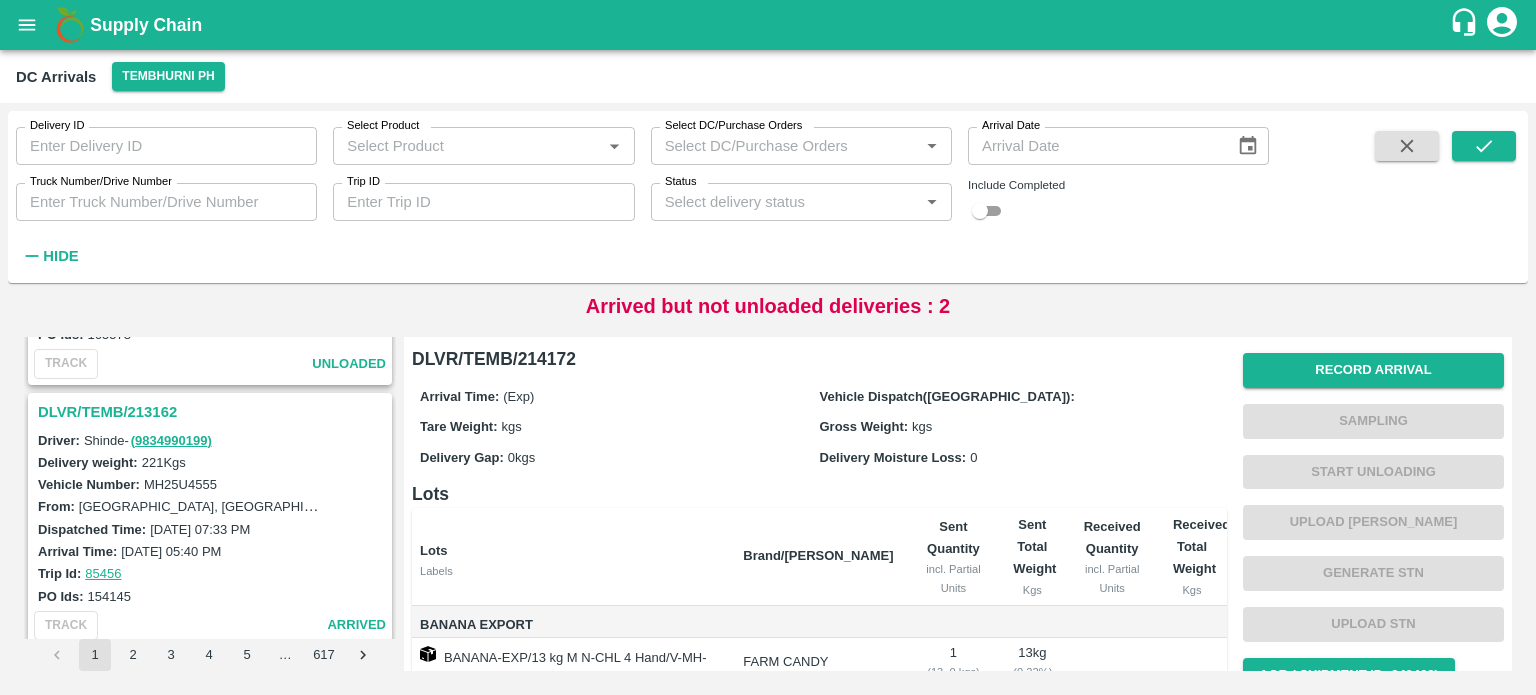 click on "DLVR/TEMB/213162" at bounding box center [213, 412] 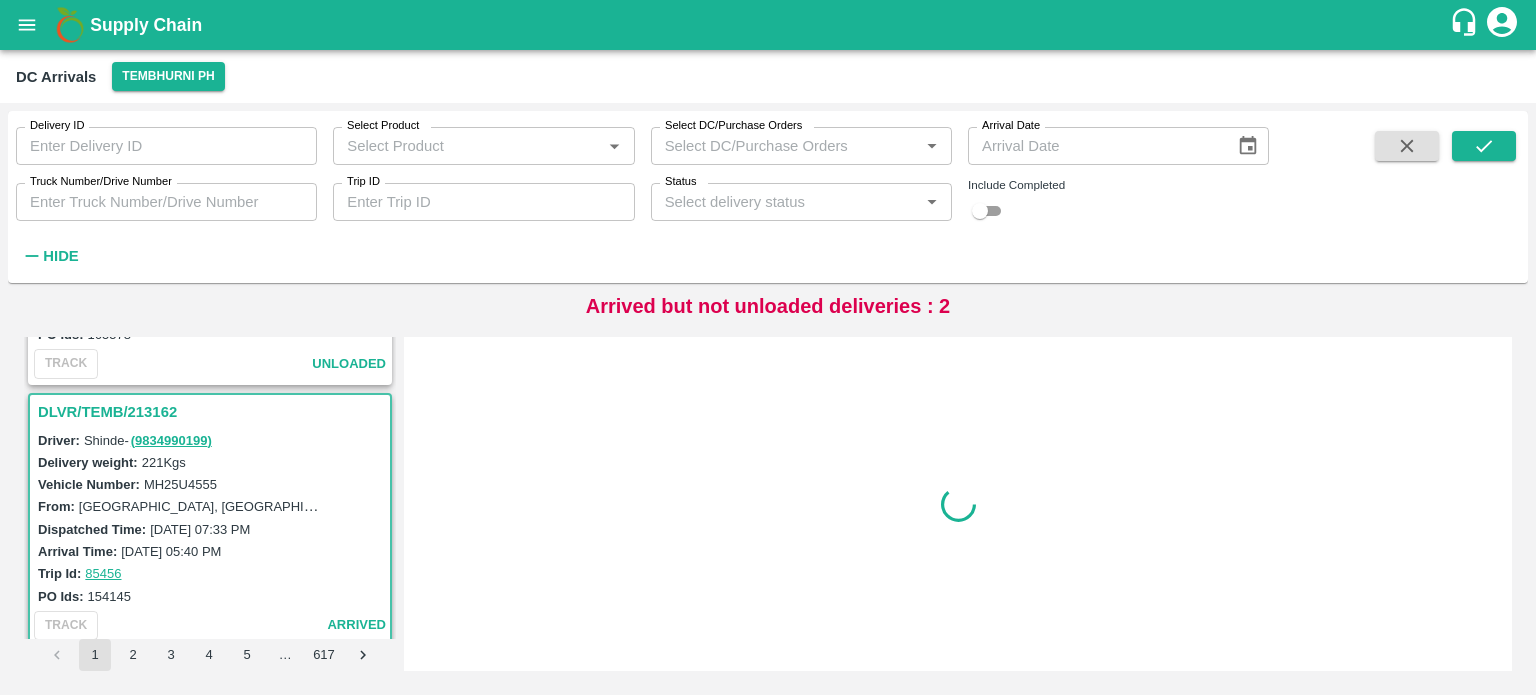 scroll, scrollTop: 5212, scrollLeft: 0, axis: vertical 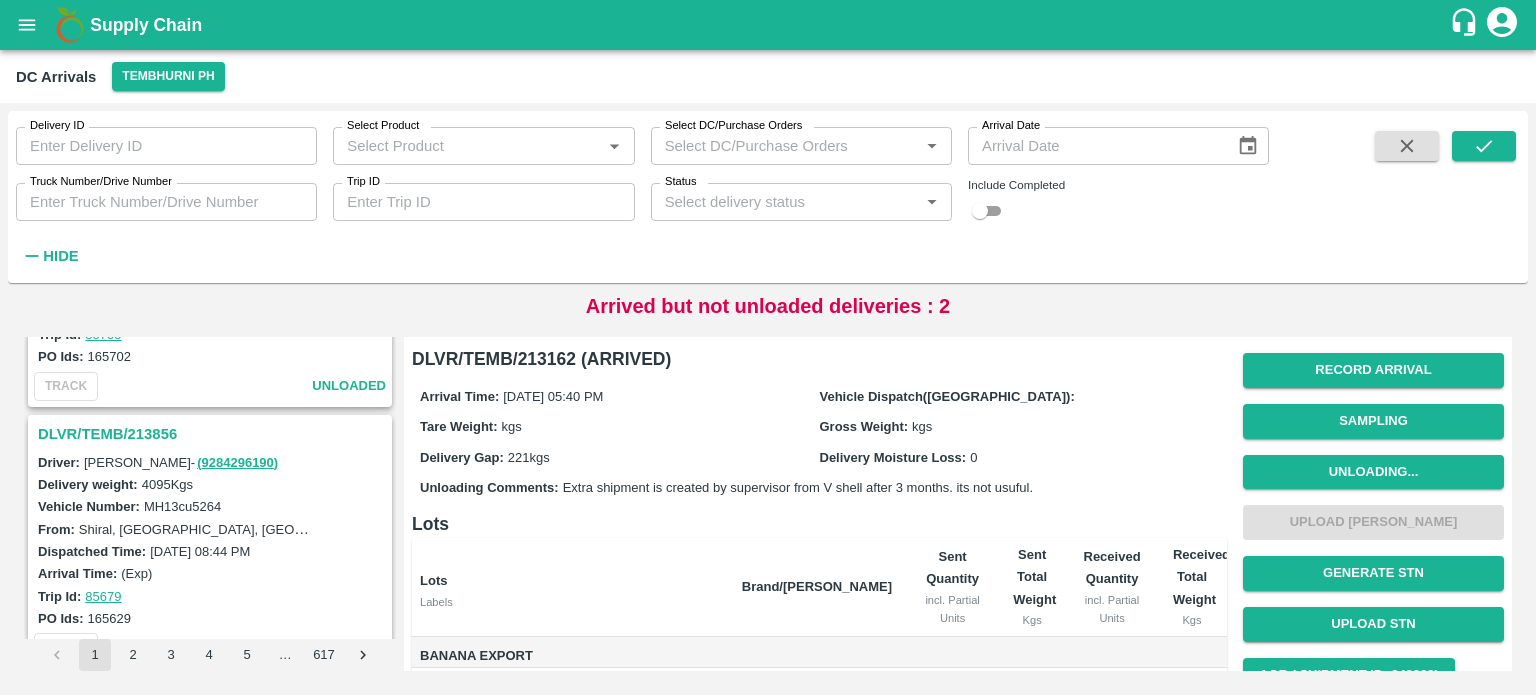 click on "DLVR/TEMB/213856" at bounding box center (213, 434) 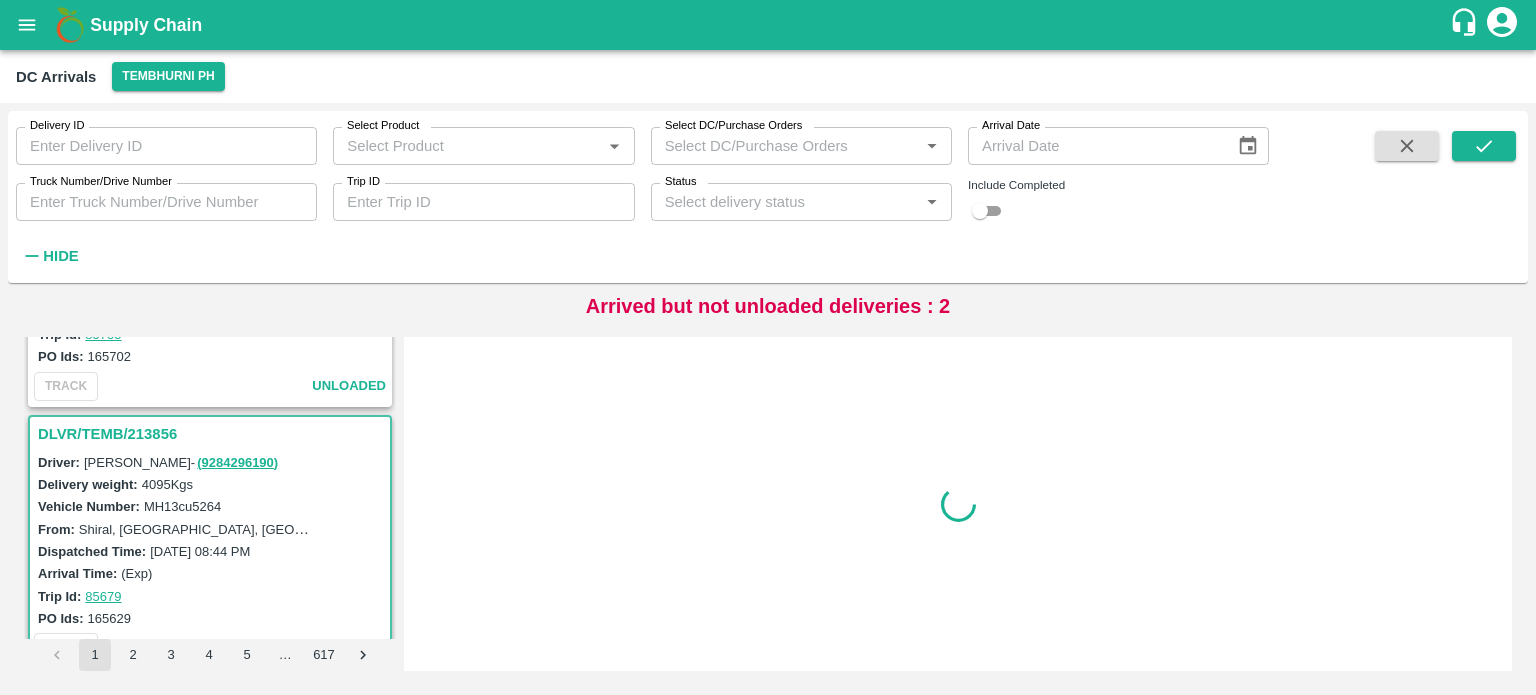 scroll, scrollTop: 0, scrollLeft: 0, axis: both 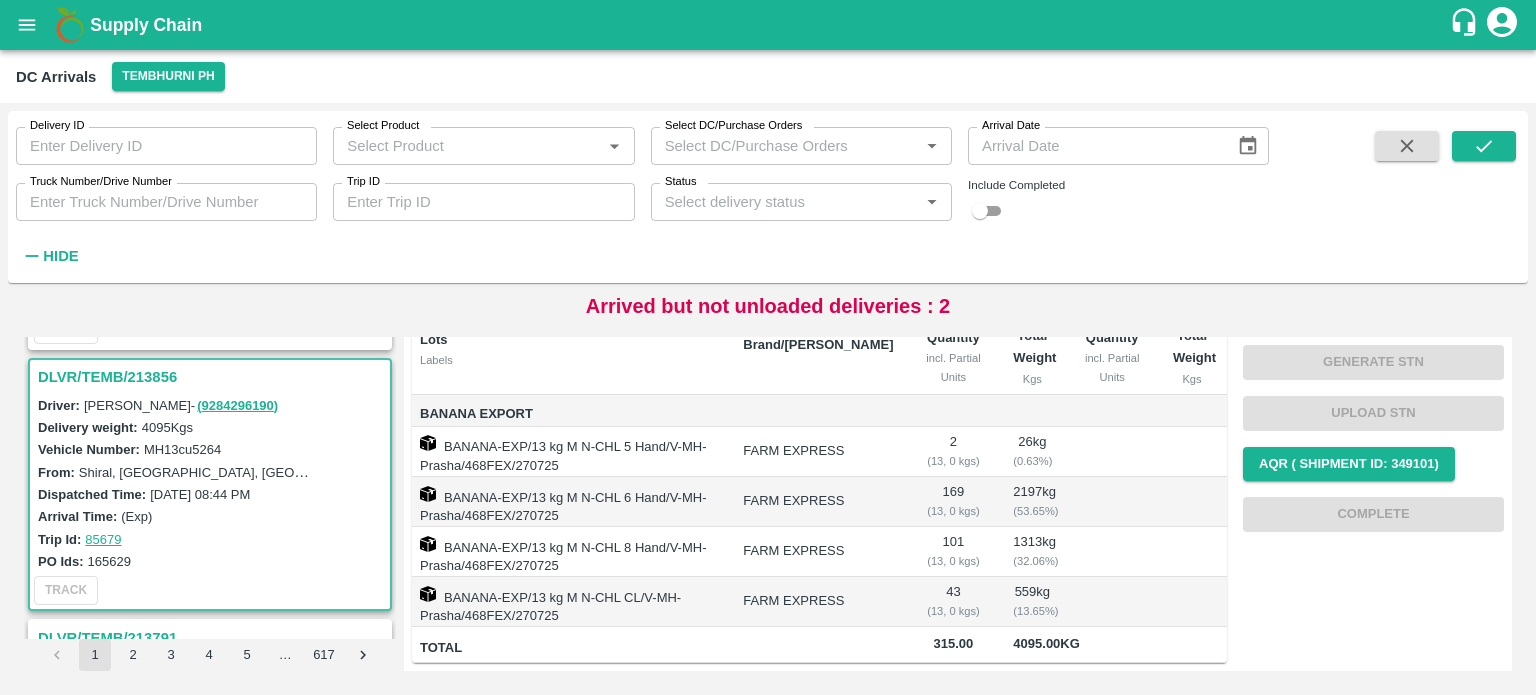 click on "MH13cu5264" at bounding box center (182, 449) 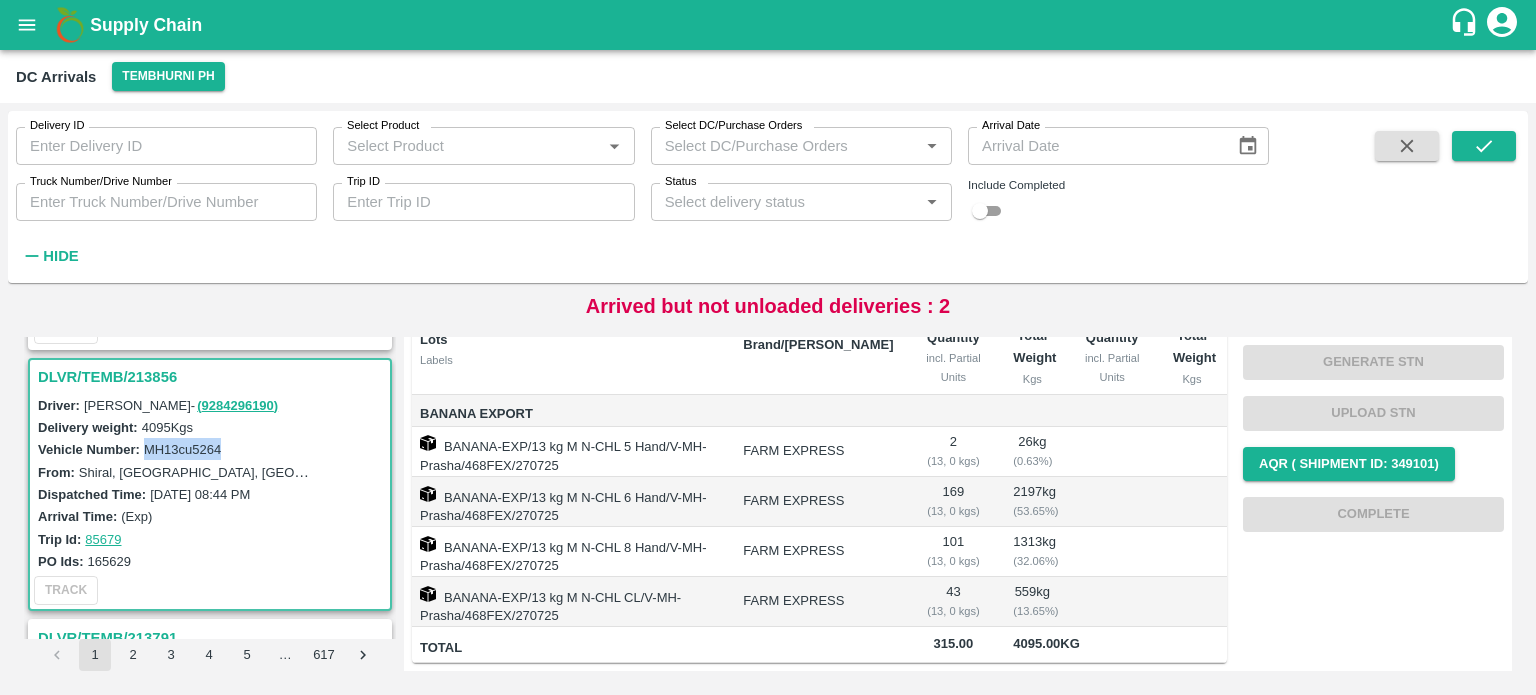 click on "MH13cu5264" at bounding box center [182, 449] 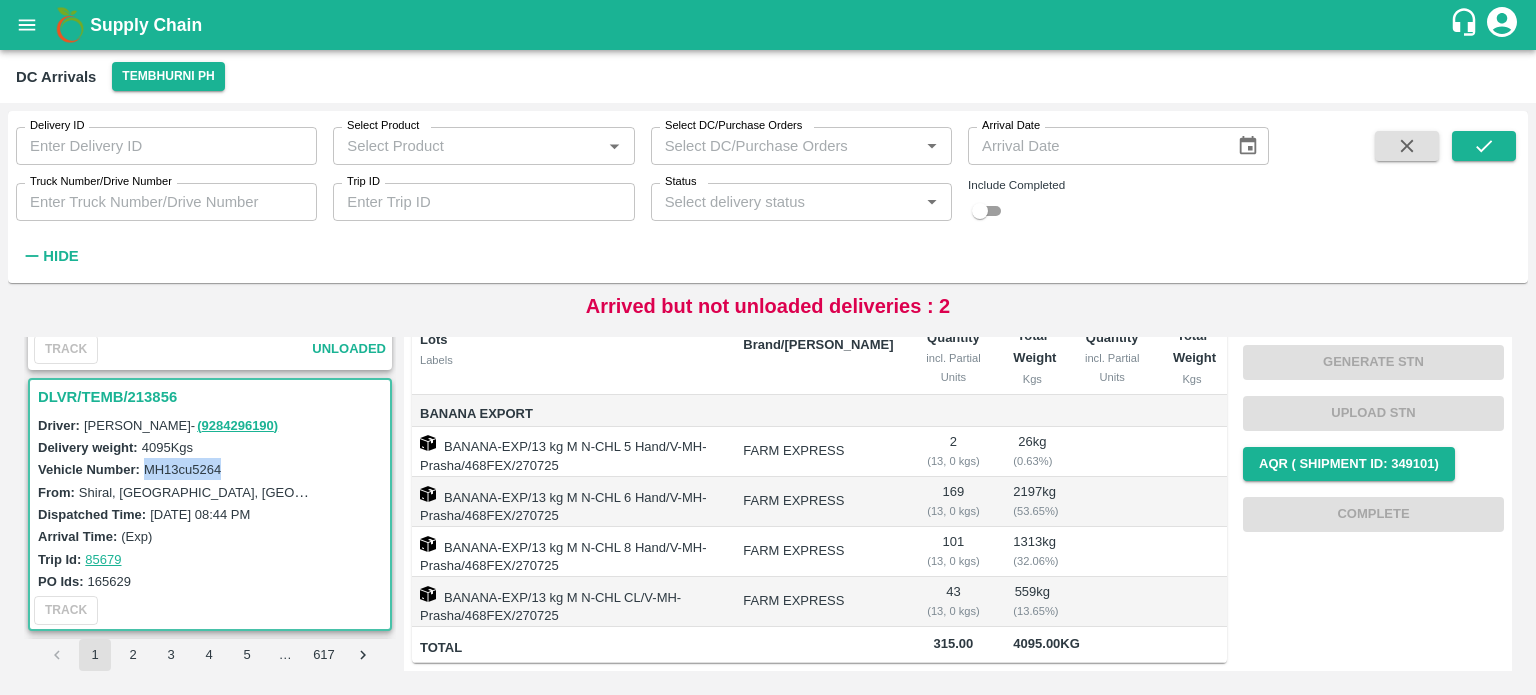 scroll, scrollTop: 4674, scrollLeft: 0, axis: vertical 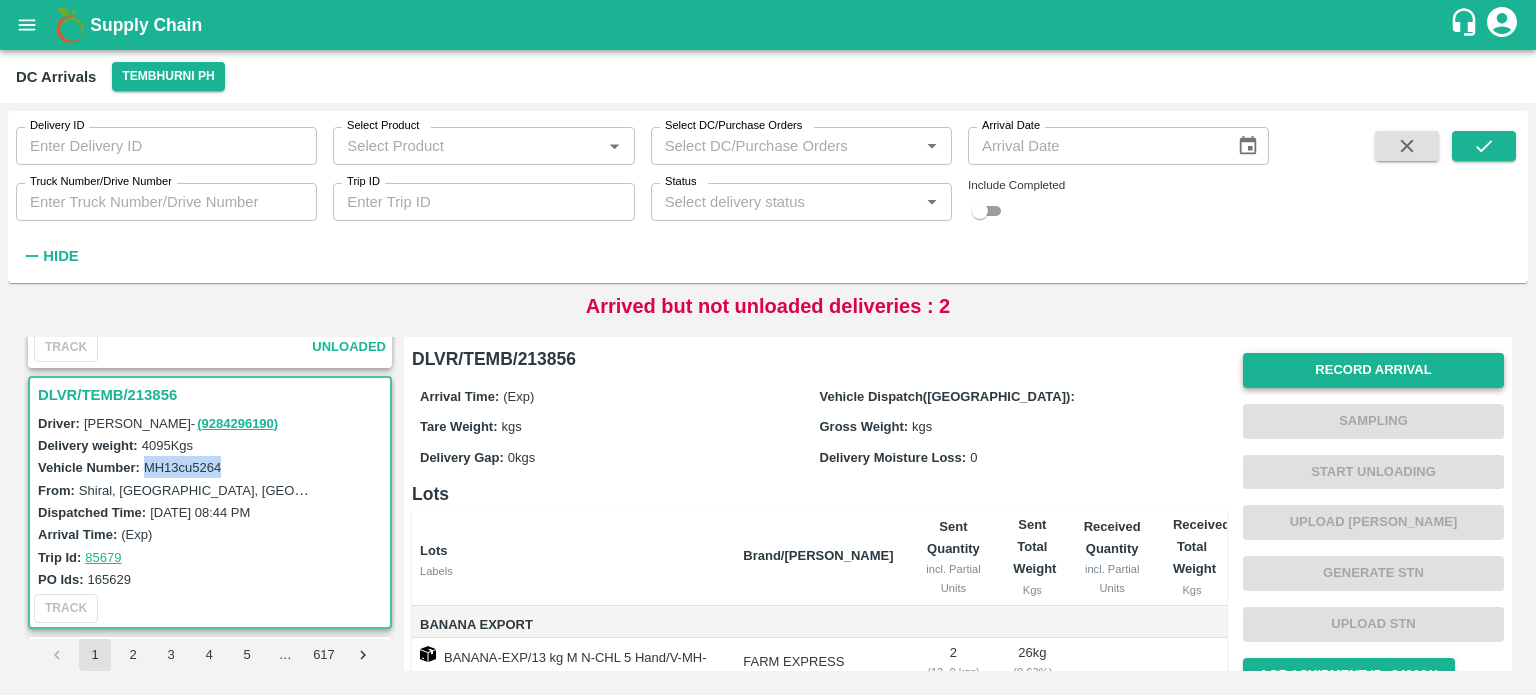 copy on "MH13cu5264" 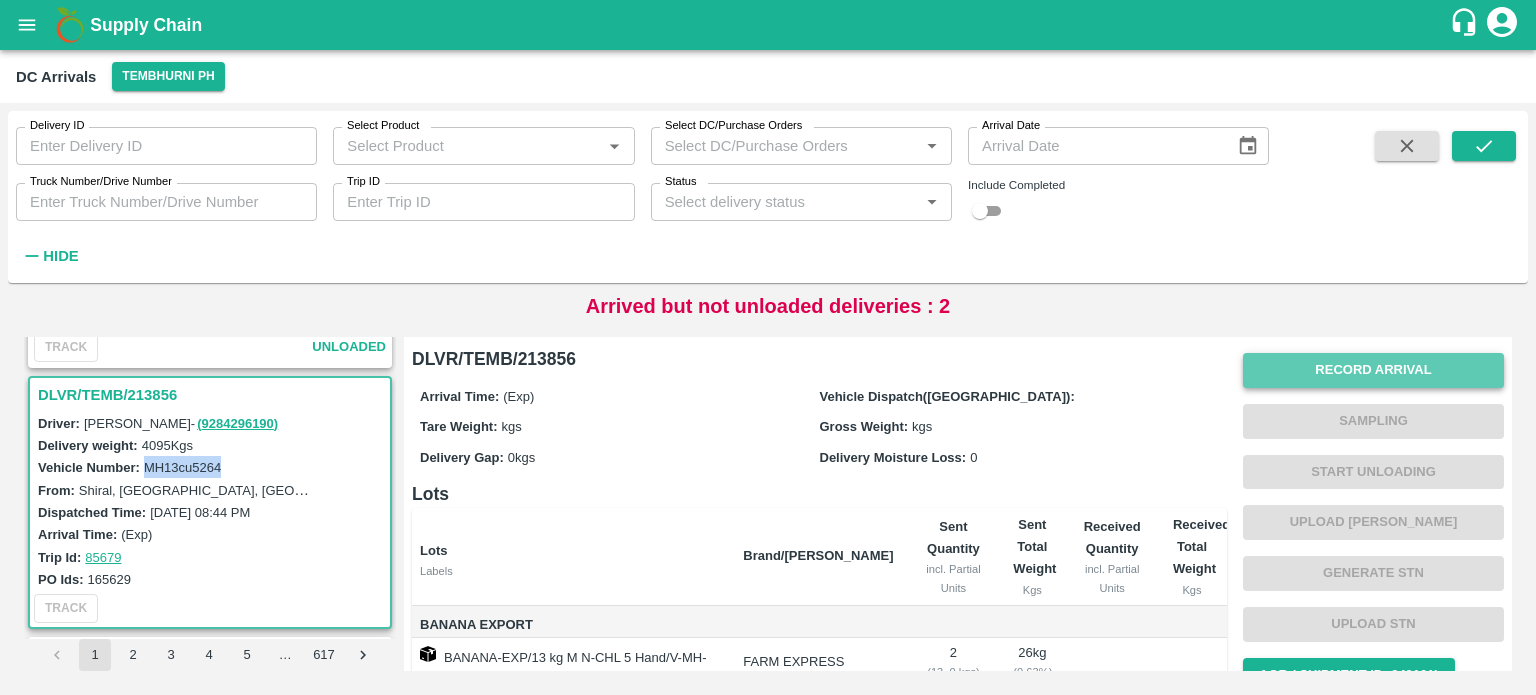 click on "Record Arrival" at bounding box center (1373, 370) 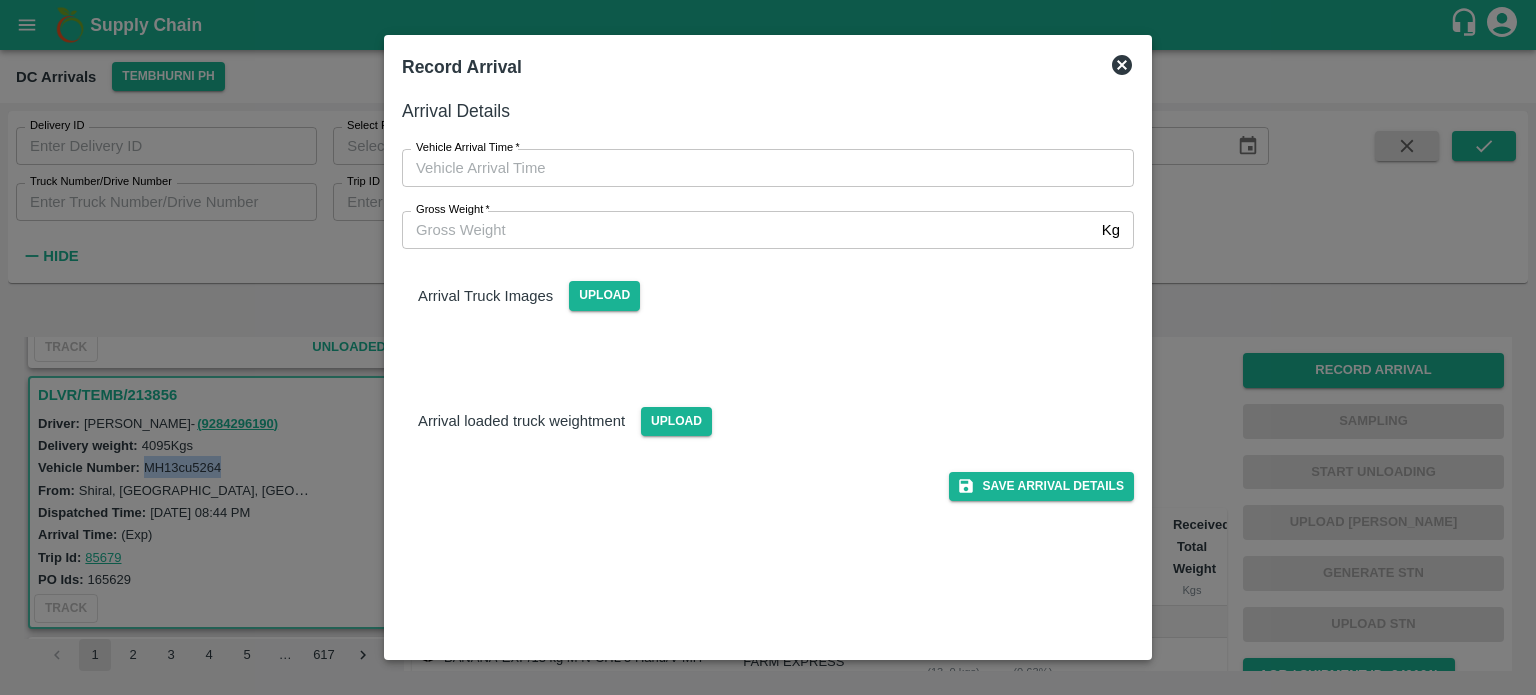 type on "DD/MM/YYYY hh:mm aa" 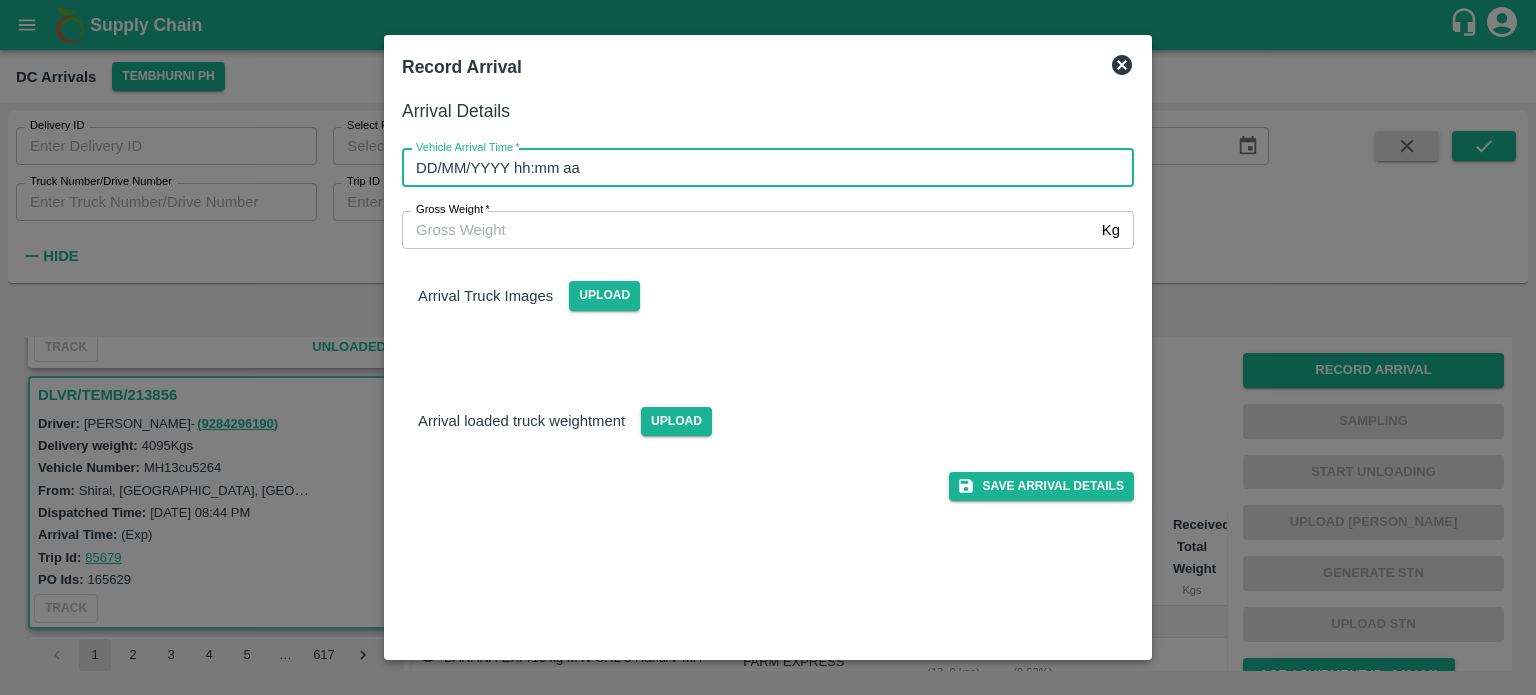 click on "DD/MM/YYYY hh:mm aa" at bounding box center [761, 168] 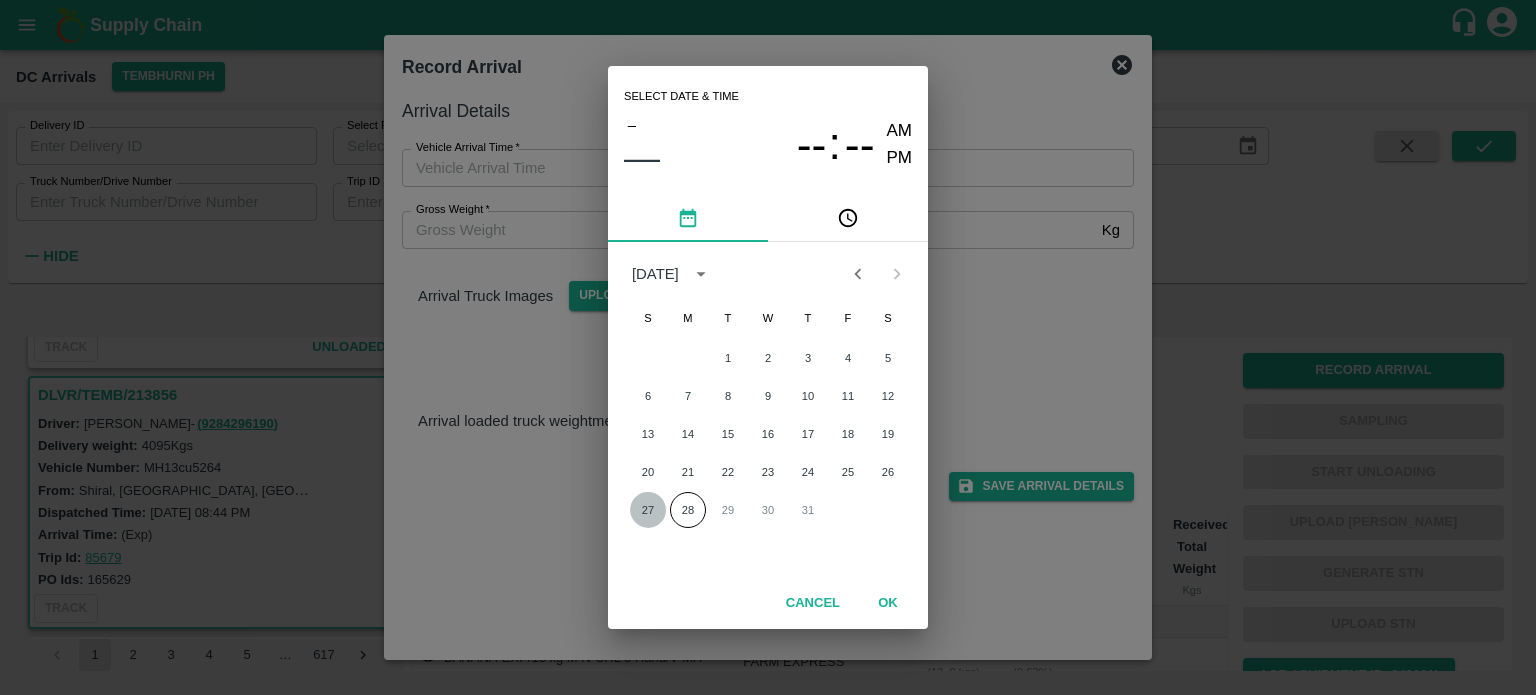 click on "27" at bounding box center [648, 510] 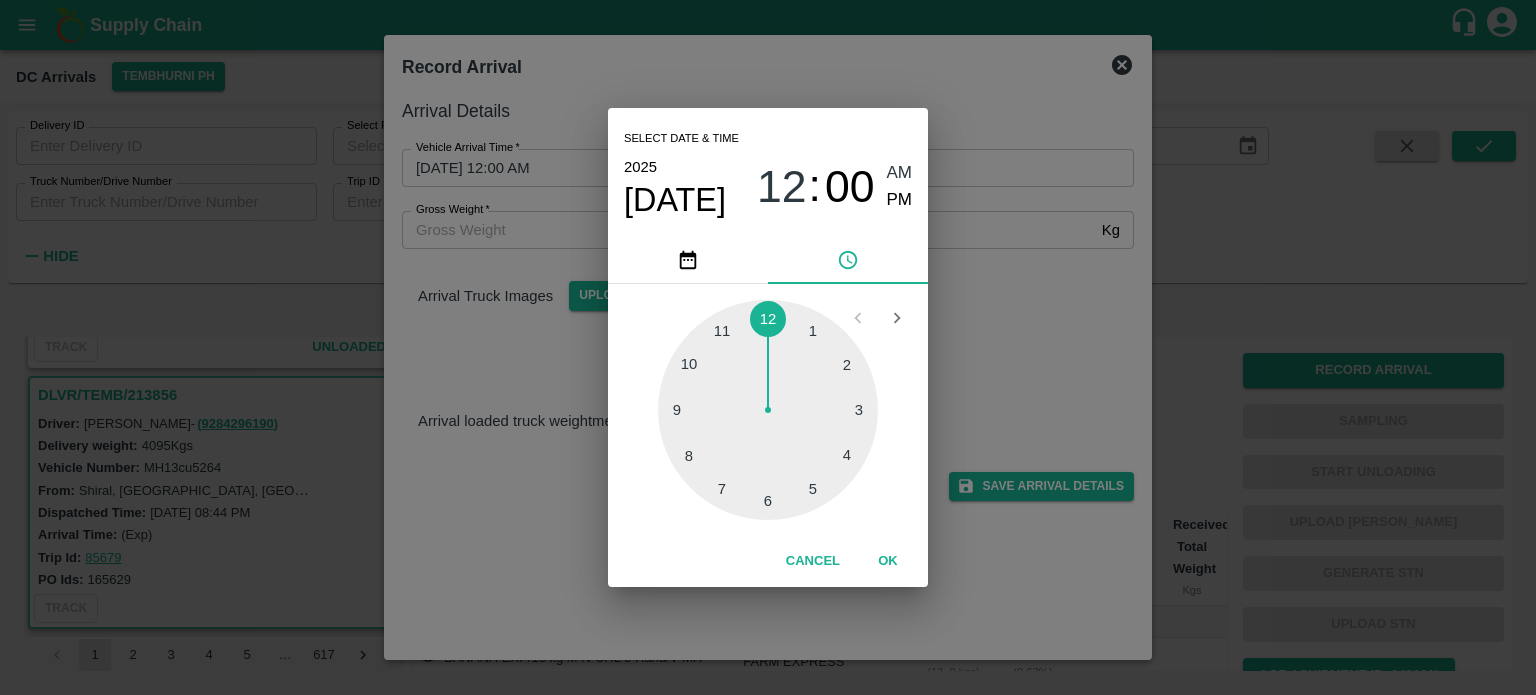 click at bounding box center [768, 410] 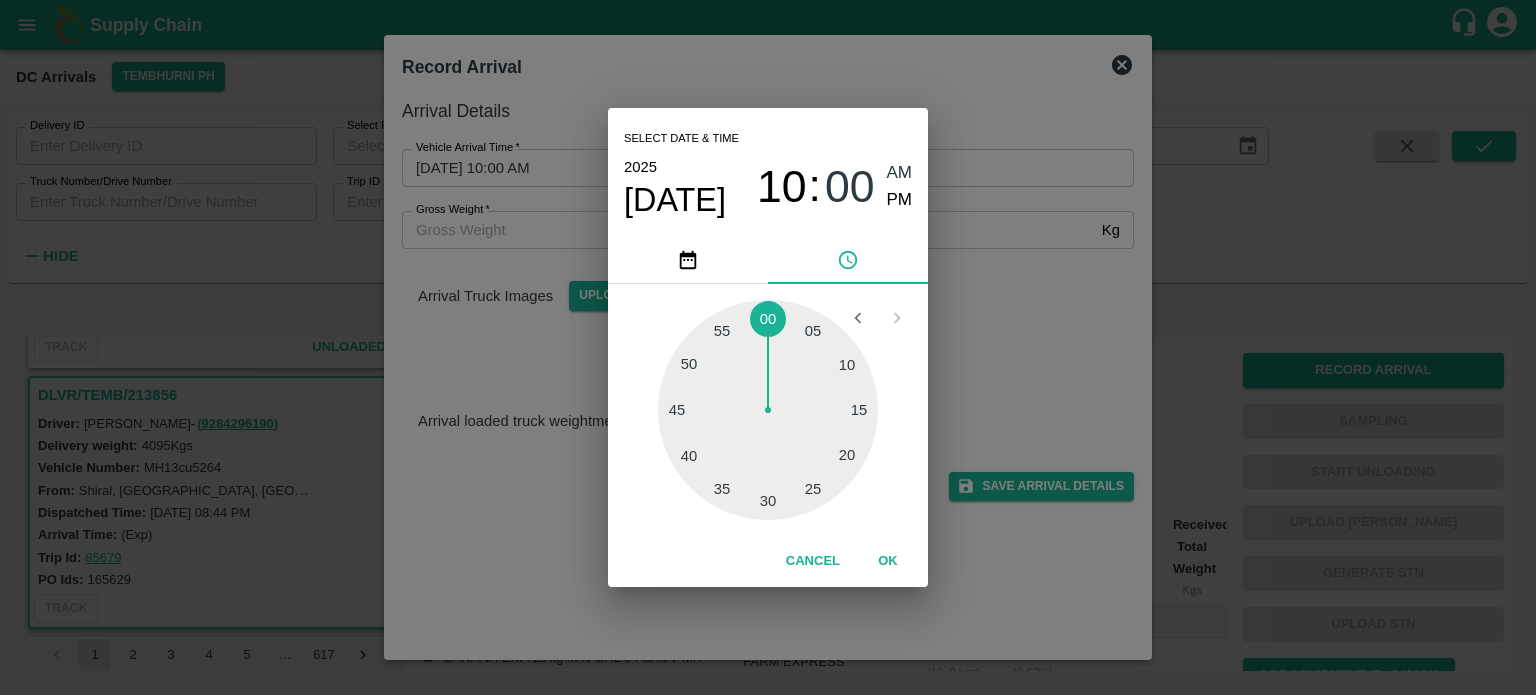 click at bounding box center [768, 410] 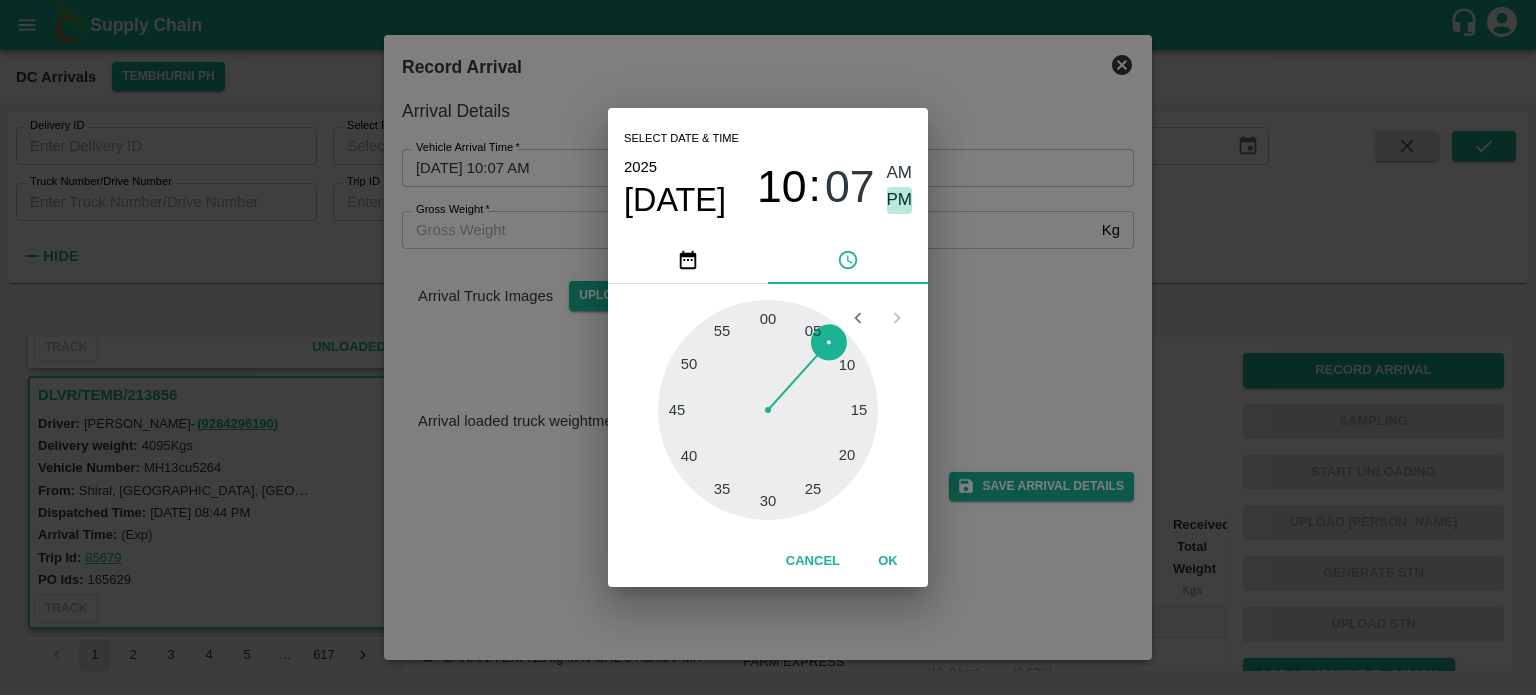 click on "PM" at bounding box center (900, 200) 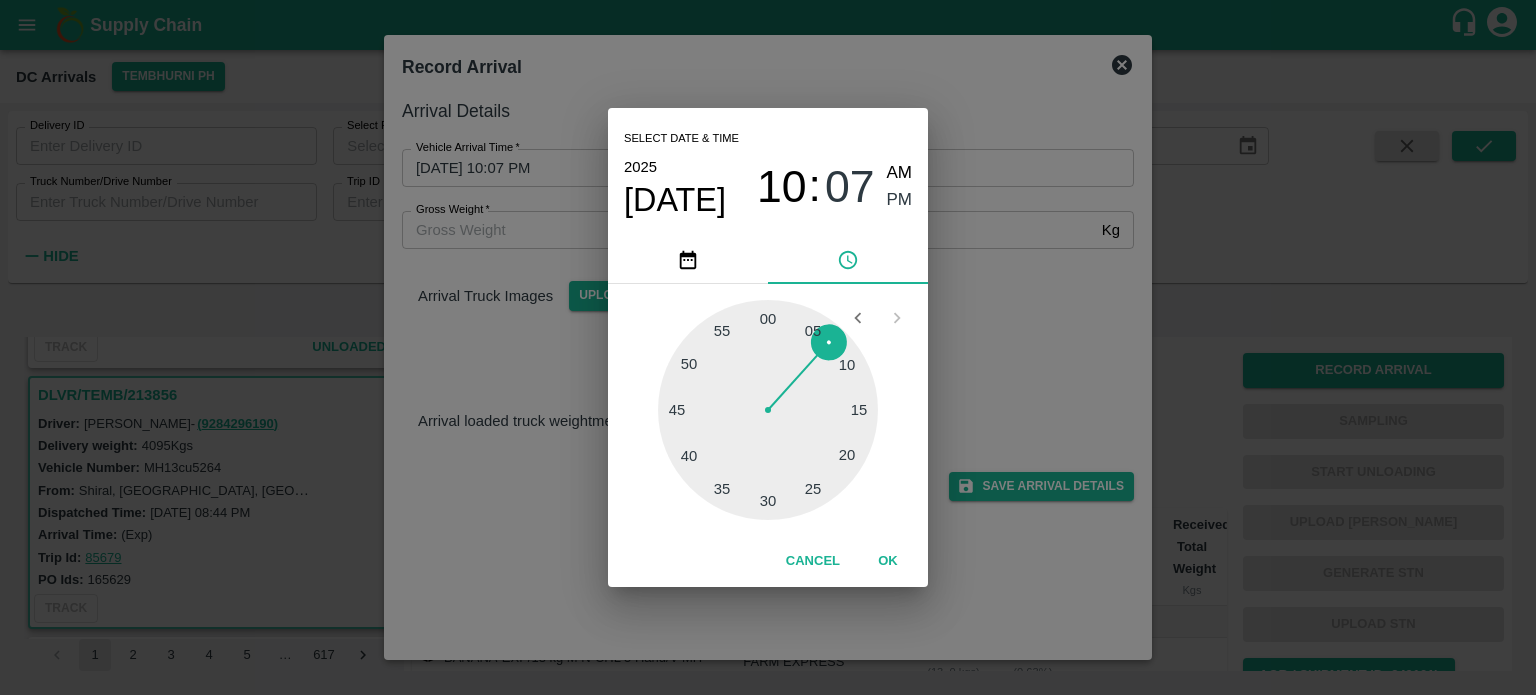 click on "Select date & time [DATE] 10 : 07 AM PM 05 10 15 20 25 30 35 40 45 50 55 00 Cancel OK" at bounding box center (768, 347) 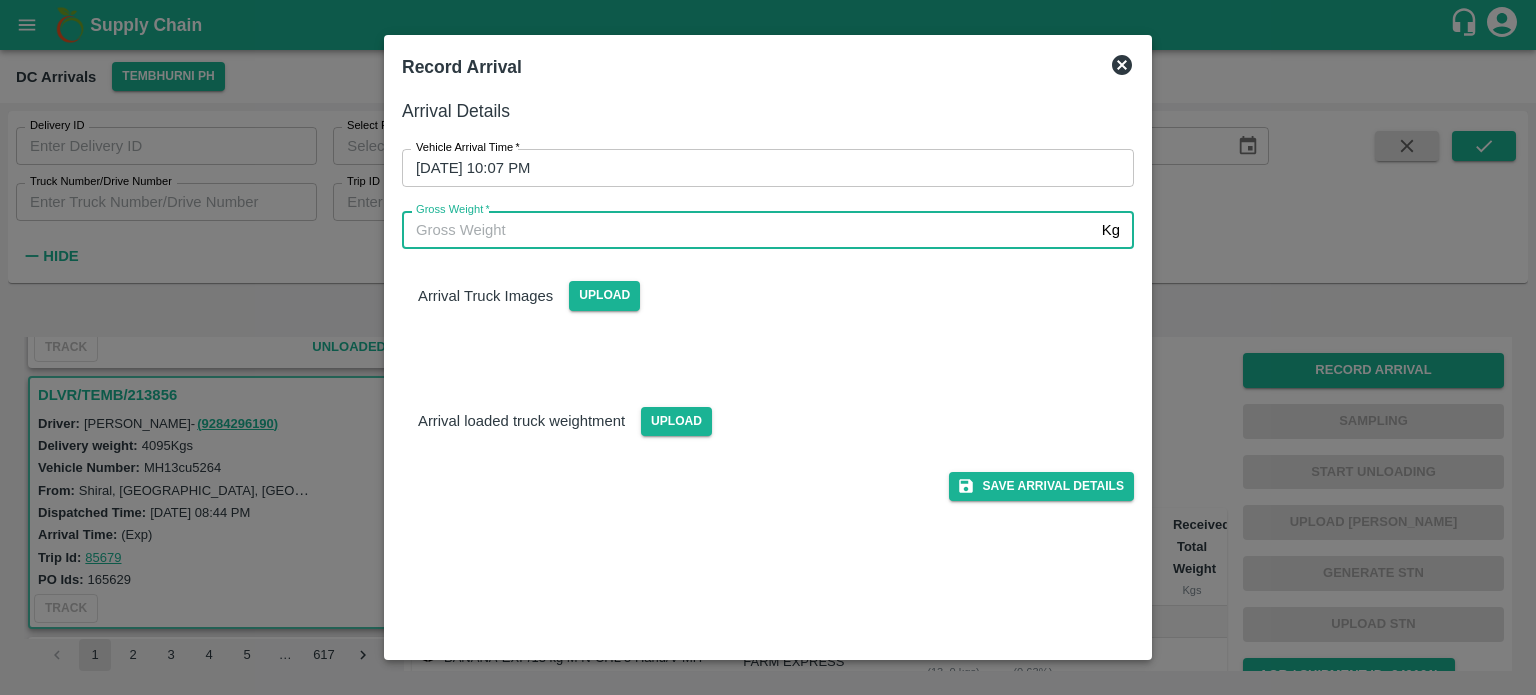 click on "Gross Weight   *" at bounding box center (748, 230) 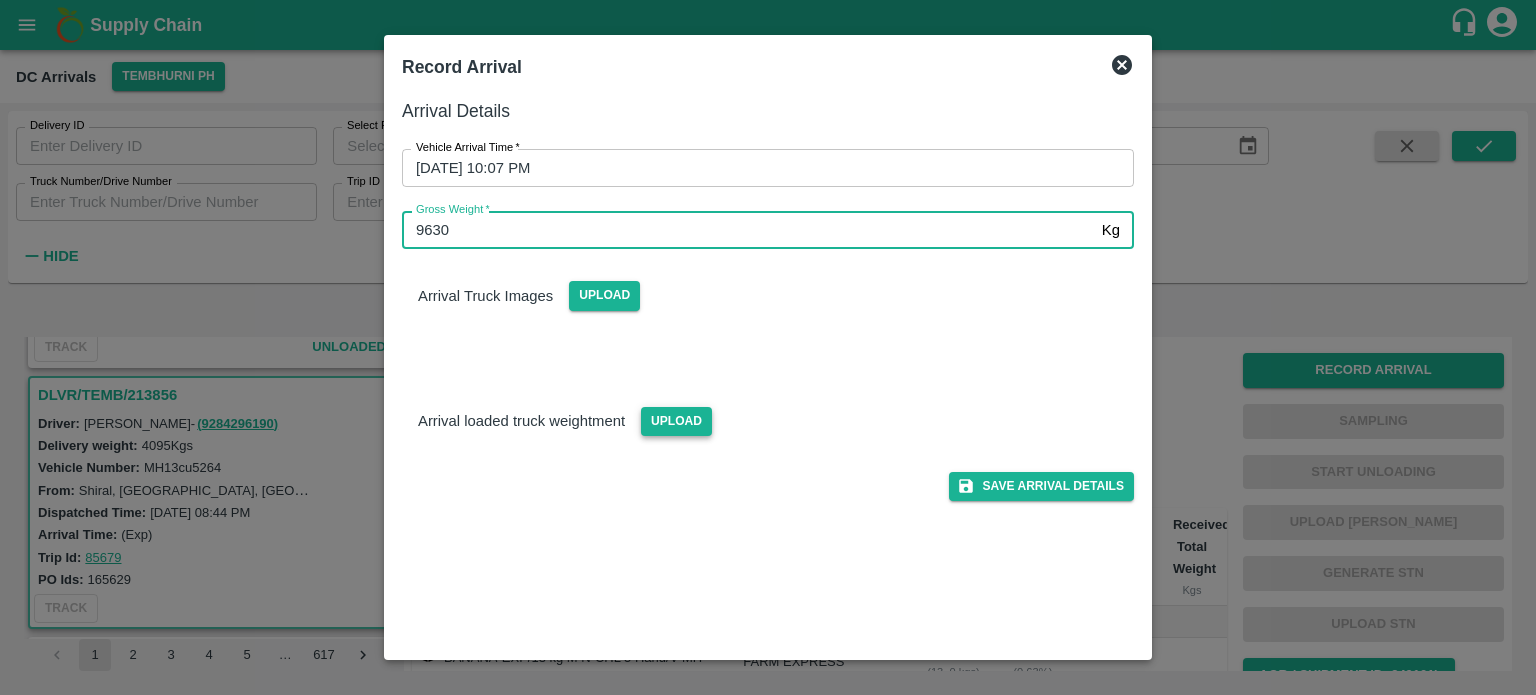 type on "9630" 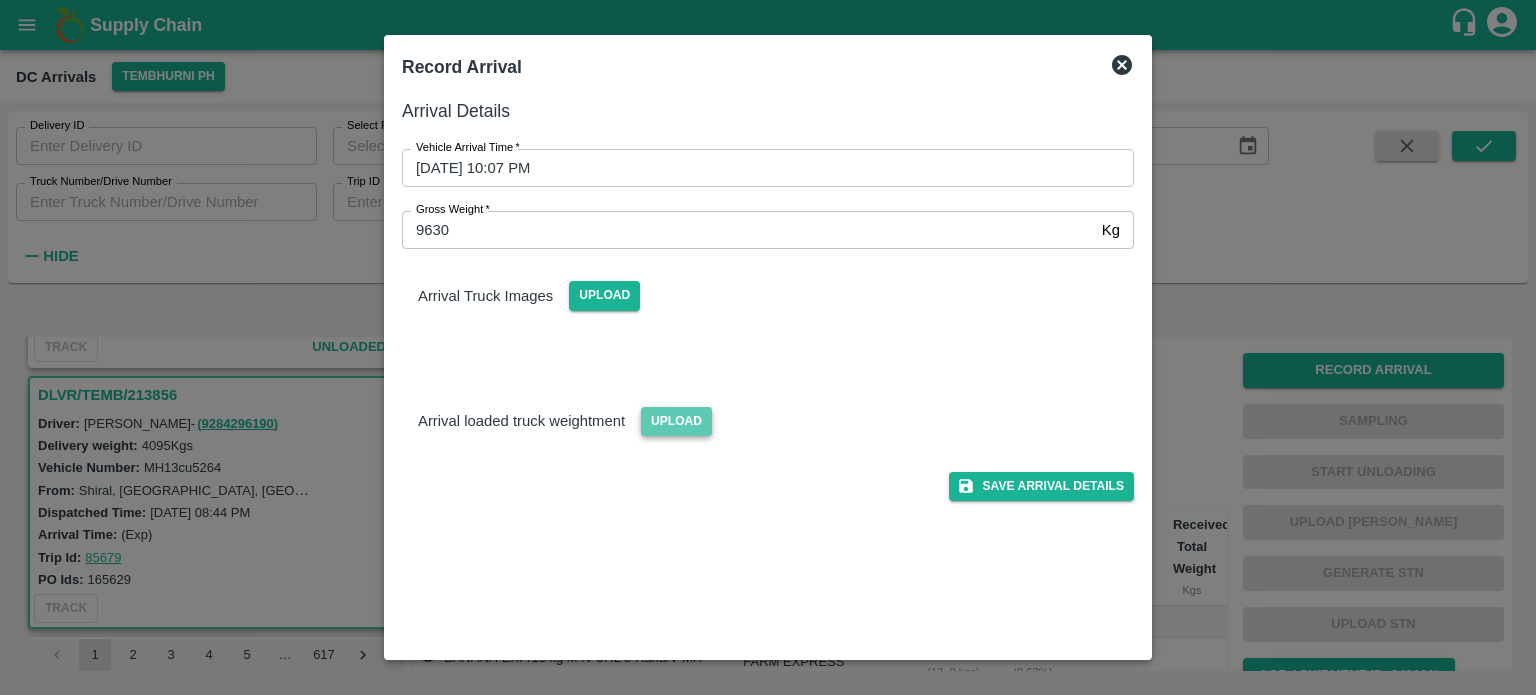 click on "Upload" at bounding box center [676, 421] 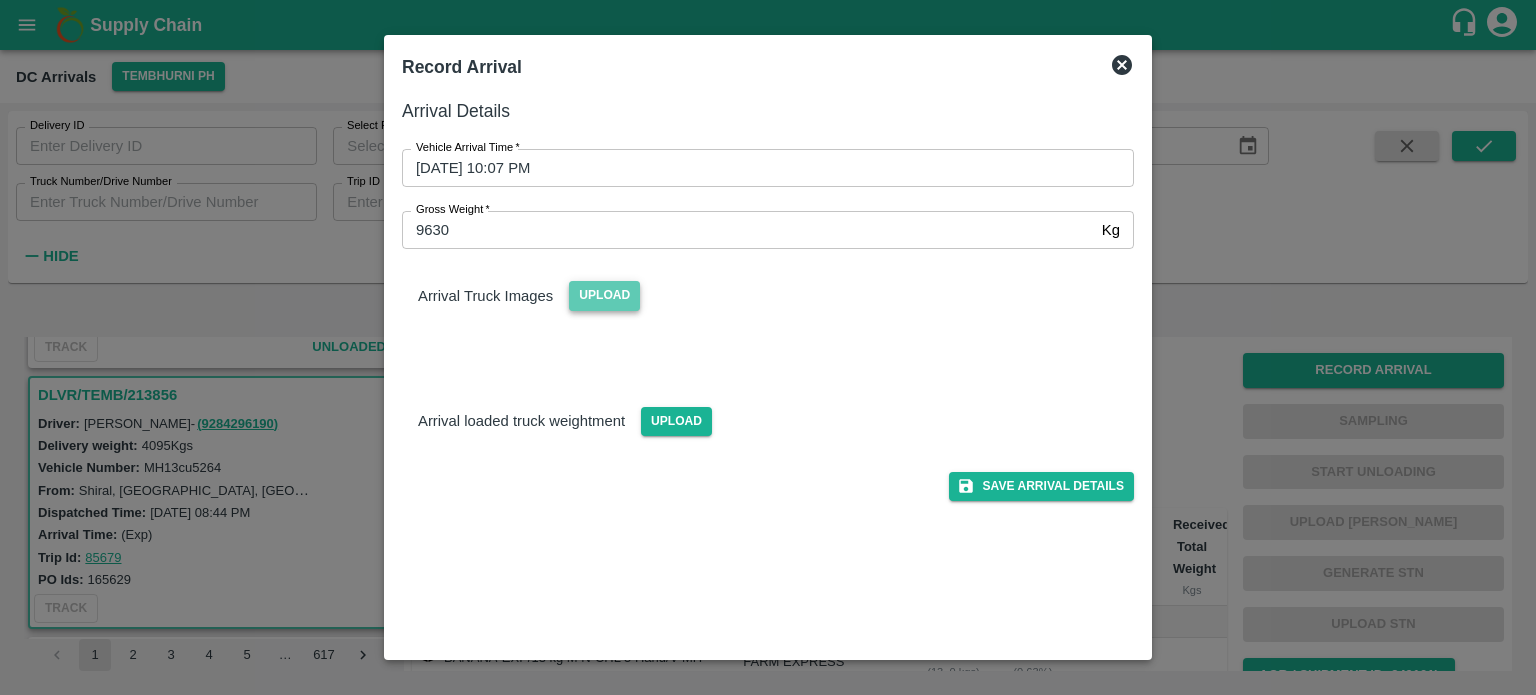 click on "Upload" at bounding box center (604, 295) 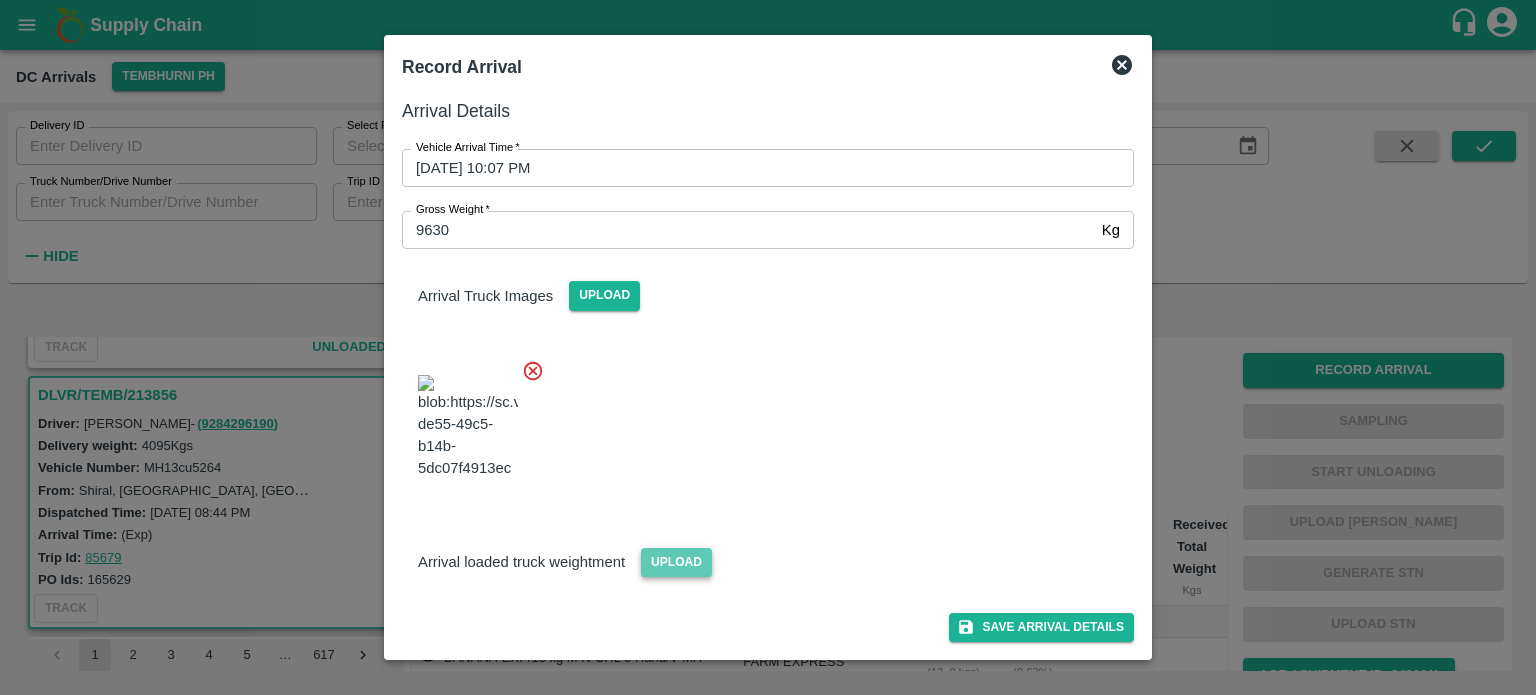 click on "Upload" at bounding box center [676, 562] 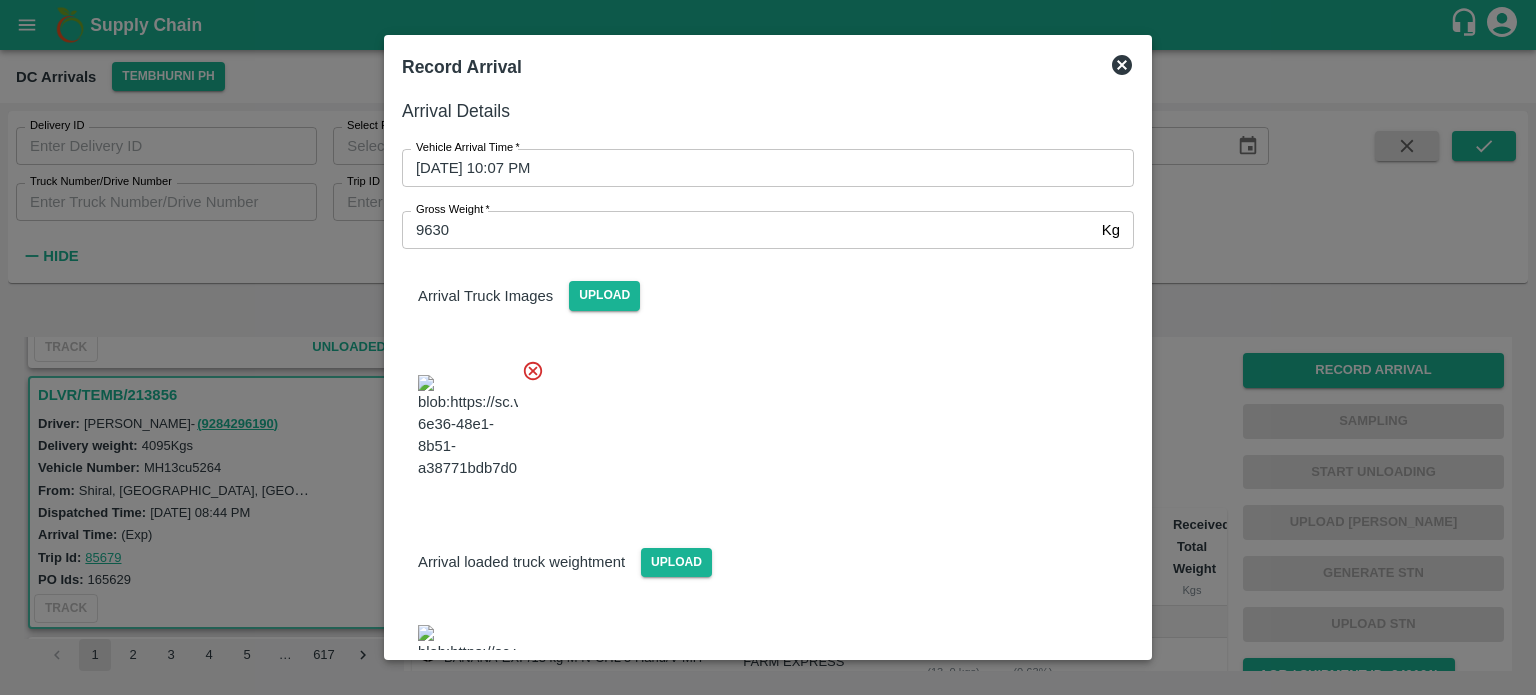 click at bounding box center (760, 421) 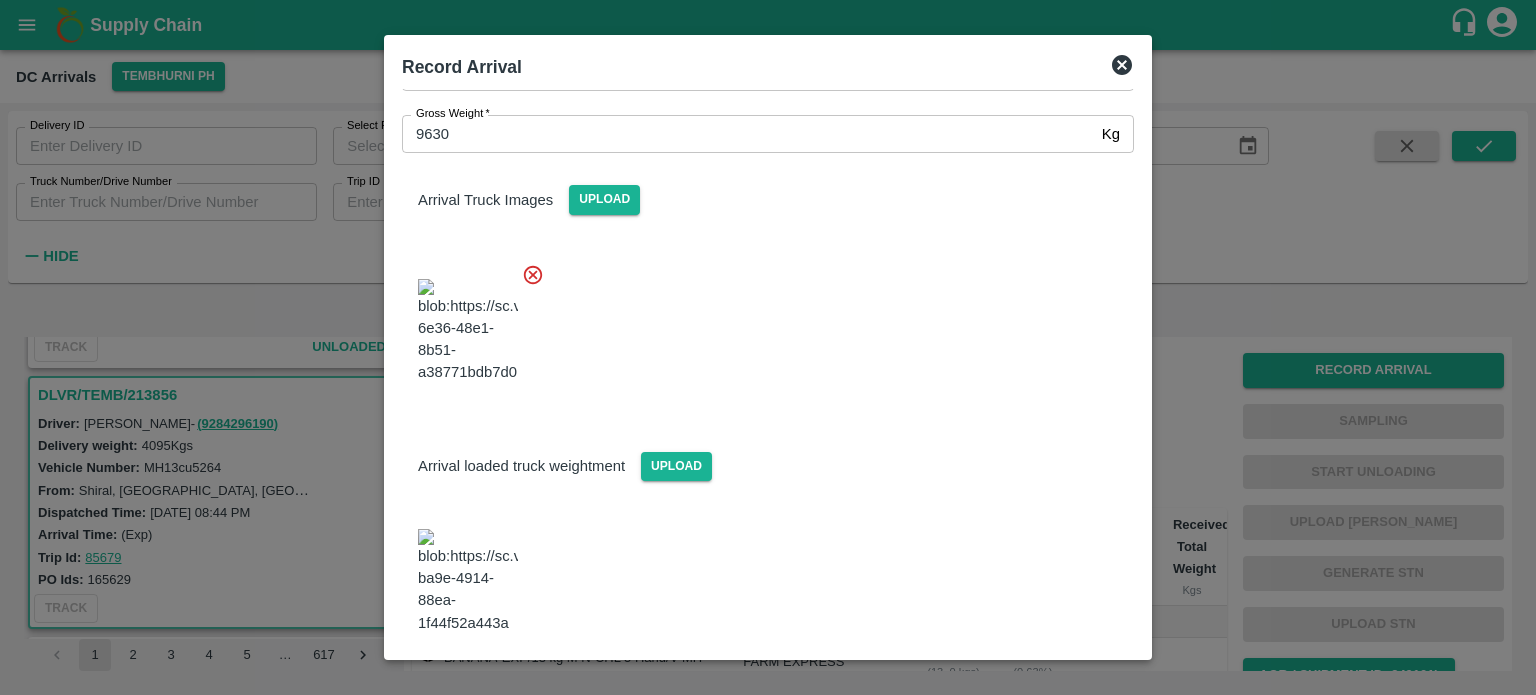 scroll, scrollTop: 96, scrollLeft: 0, axis: vertical 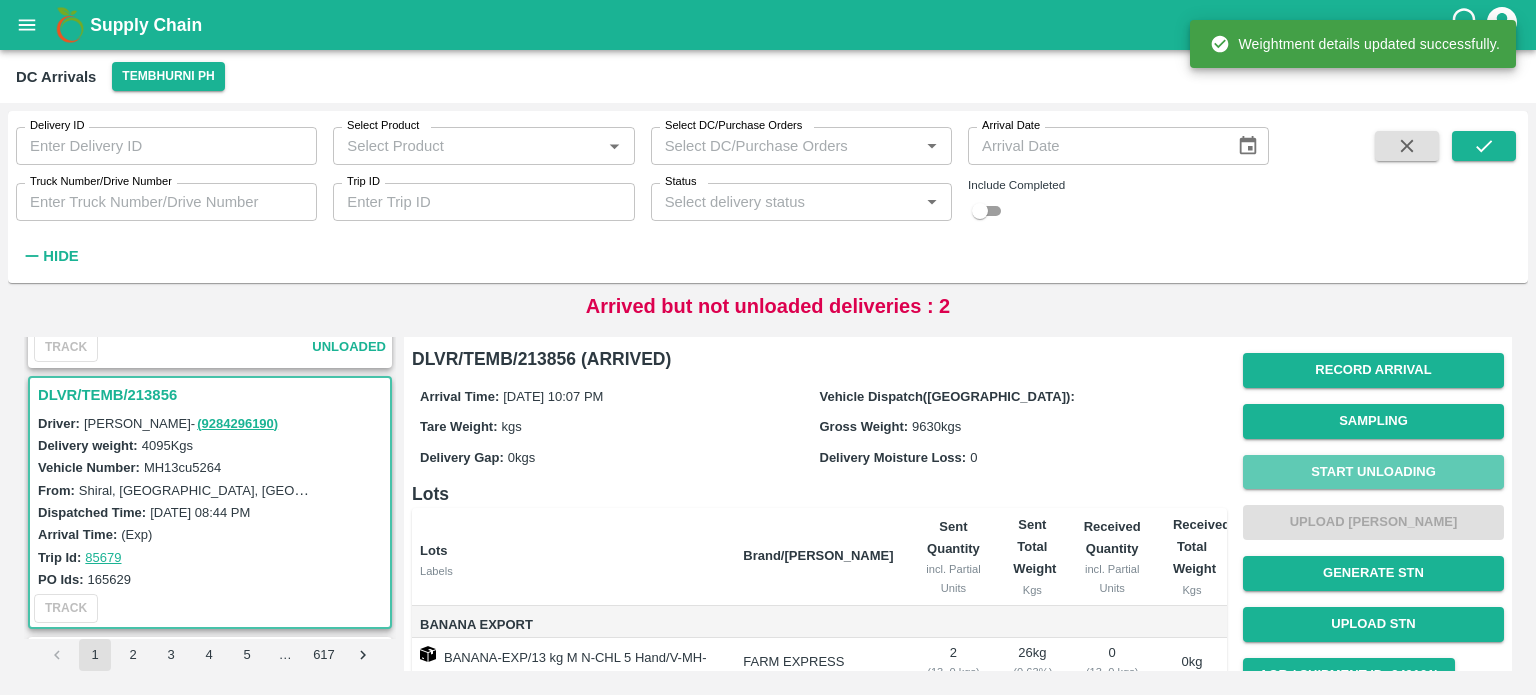 click on "Start Unloading" at bounding box center (1373, 472) 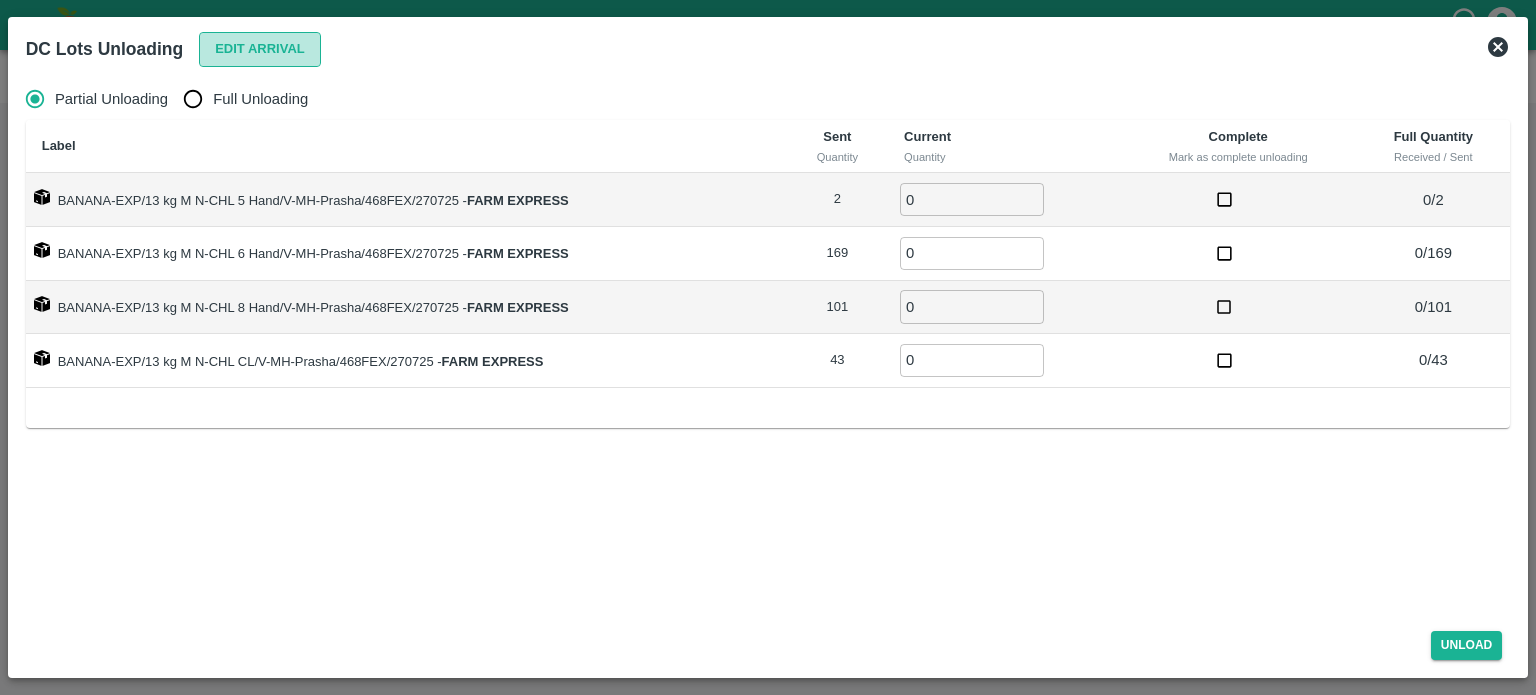 click on "Edit Arrival" at bounding box center [260, 49] 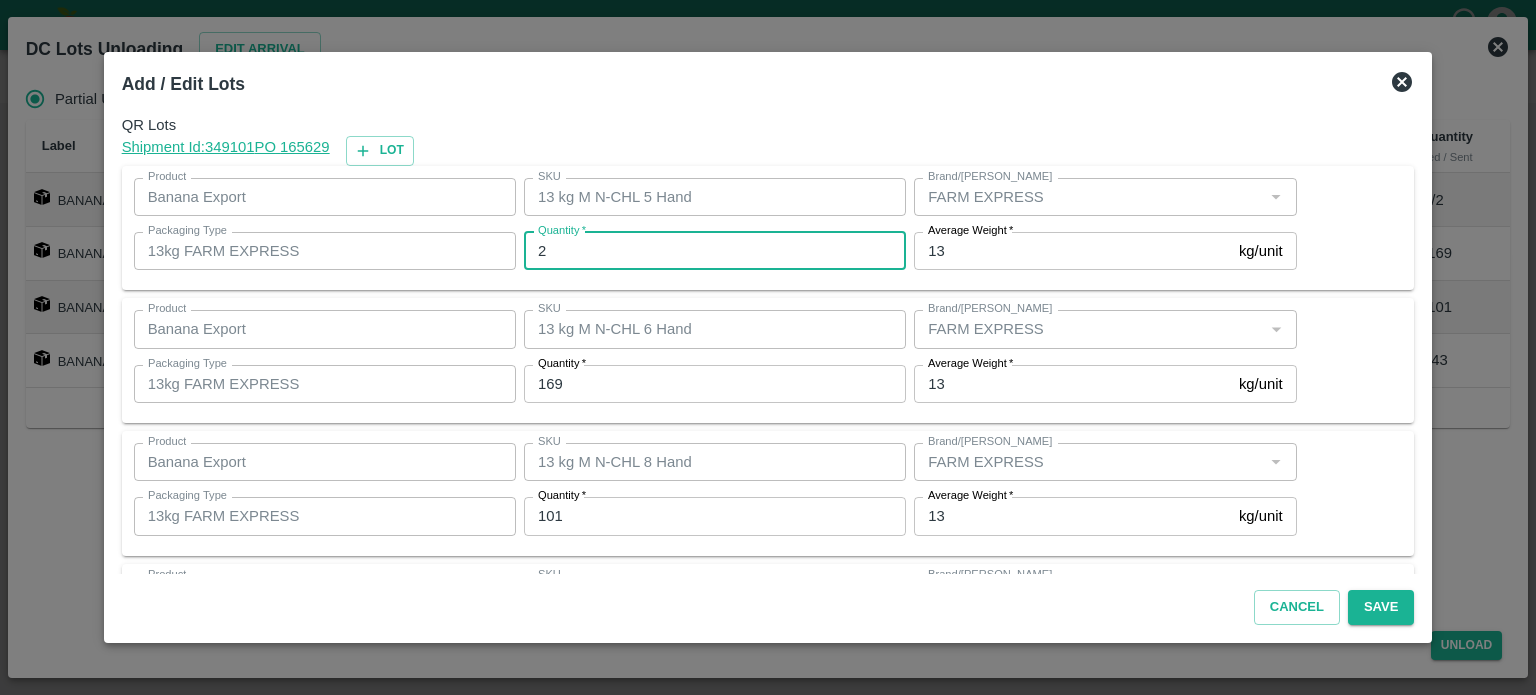 click on "2" at bounding box center (715, 251) 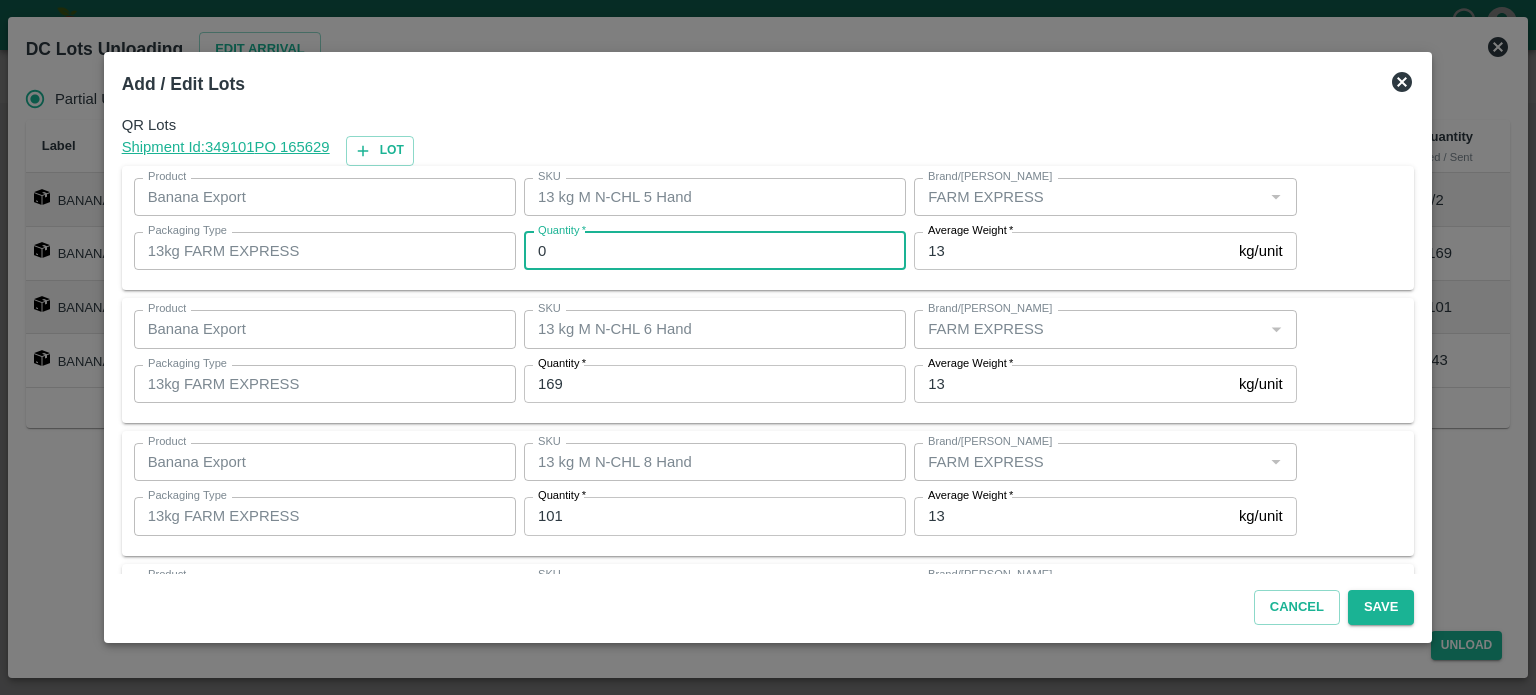 type on "0" 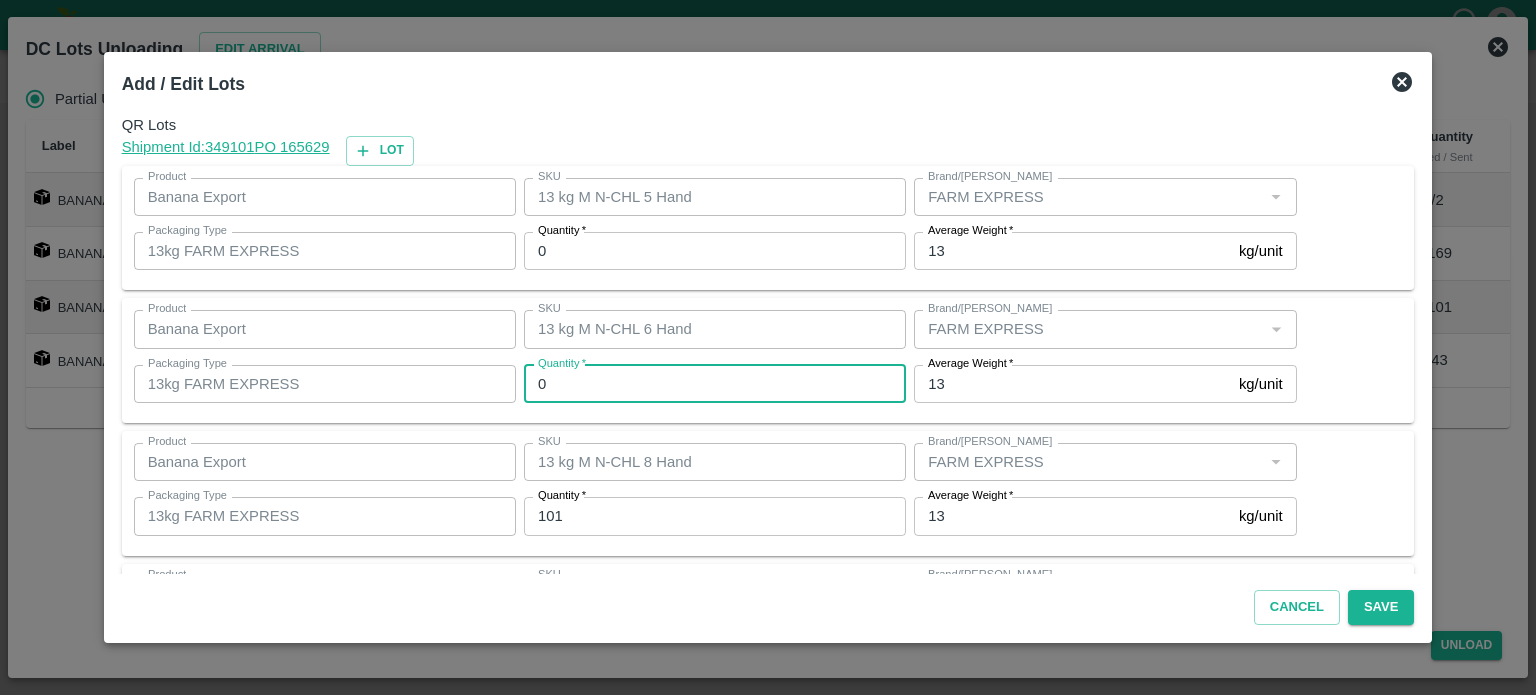 type on "0" 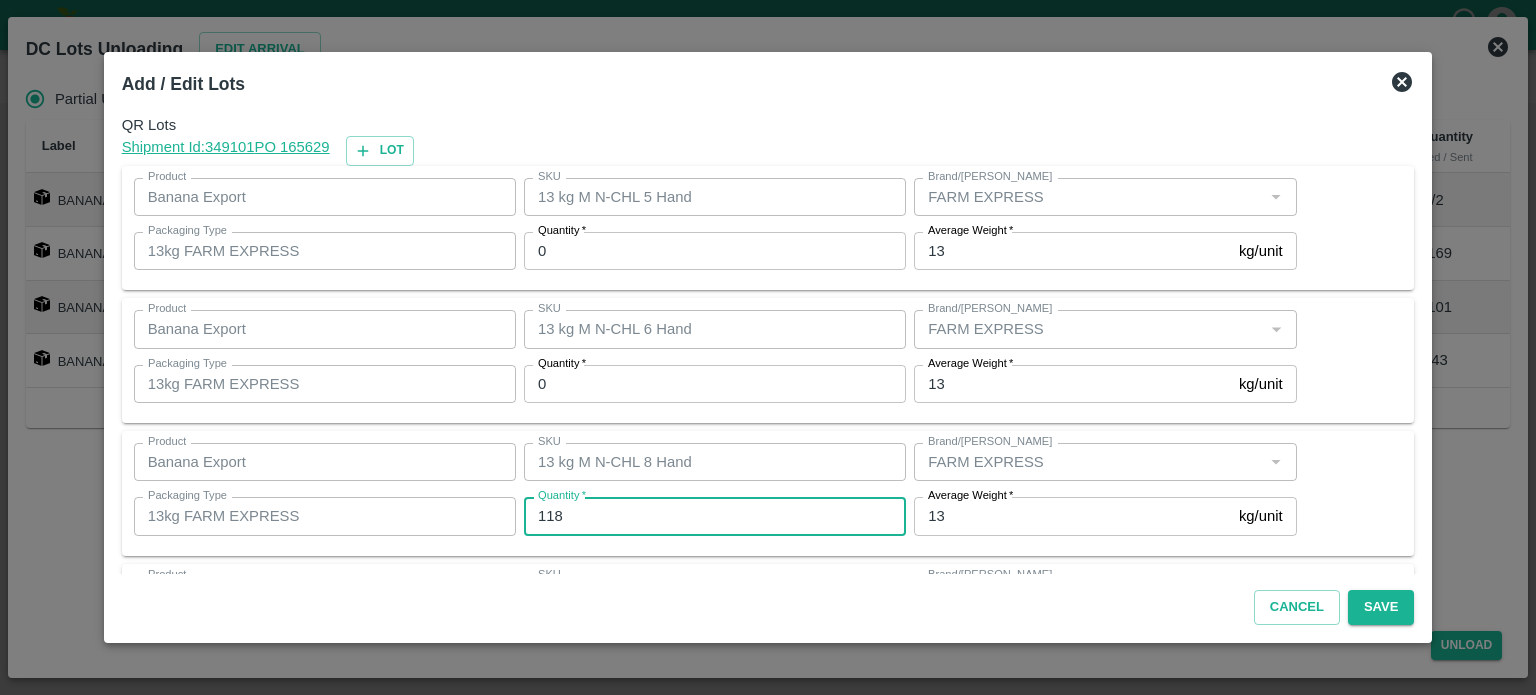type on "118" 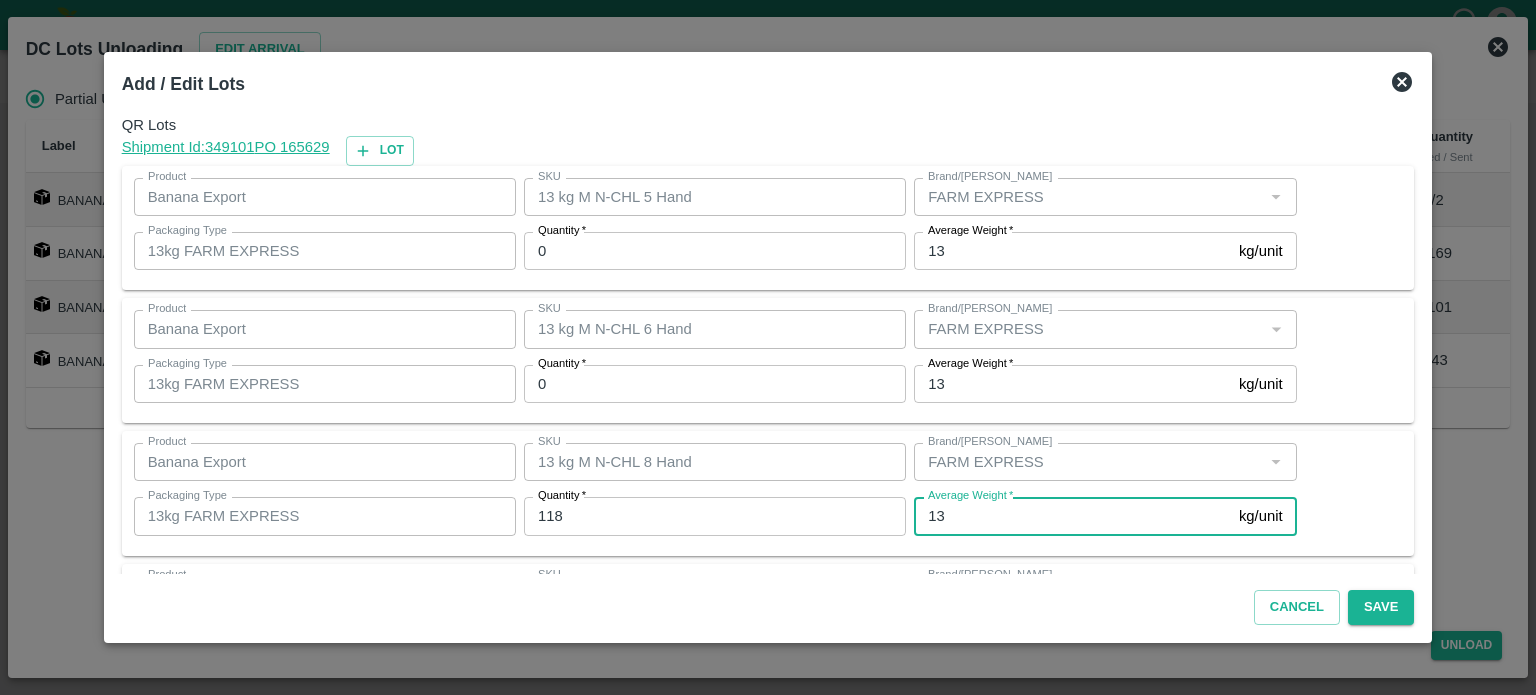 scroll, scrollTop: 129, scrollLeft: 0, axis: vertical 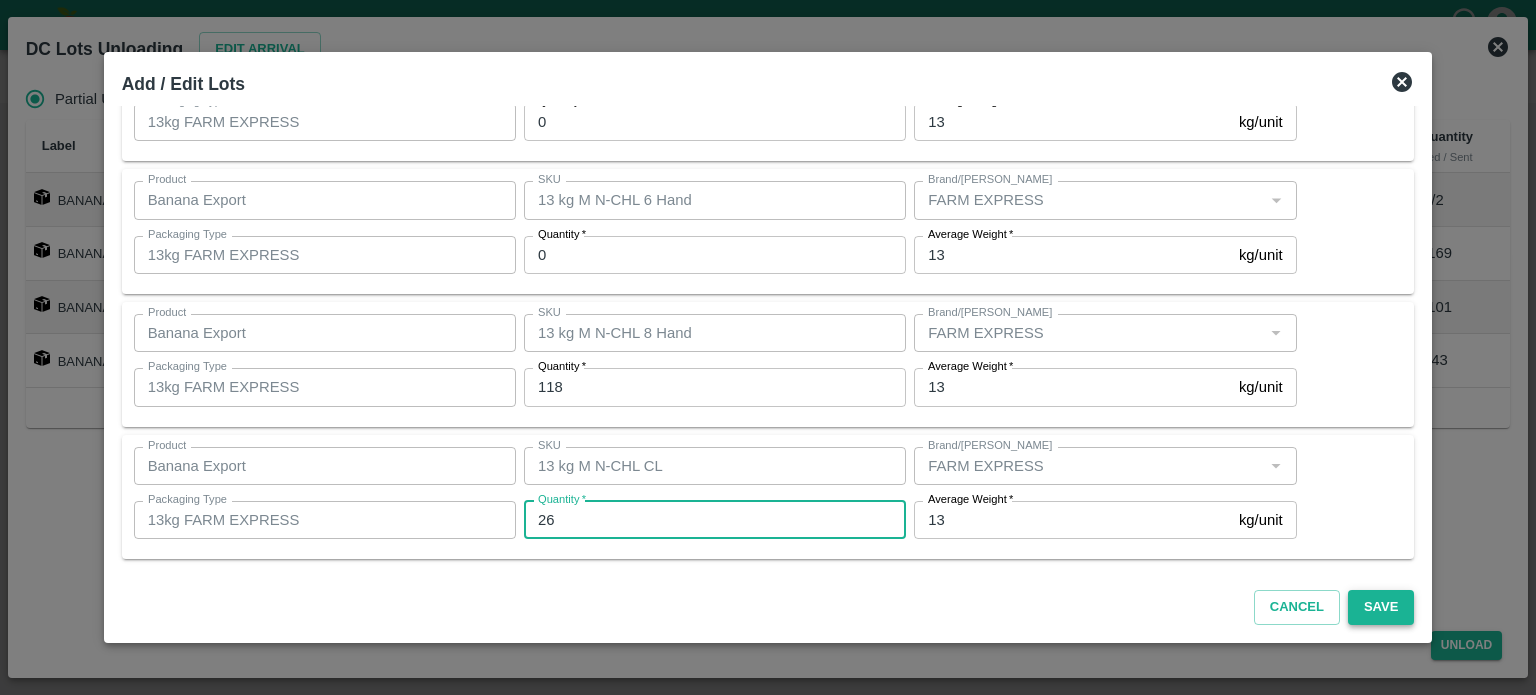type on "26" 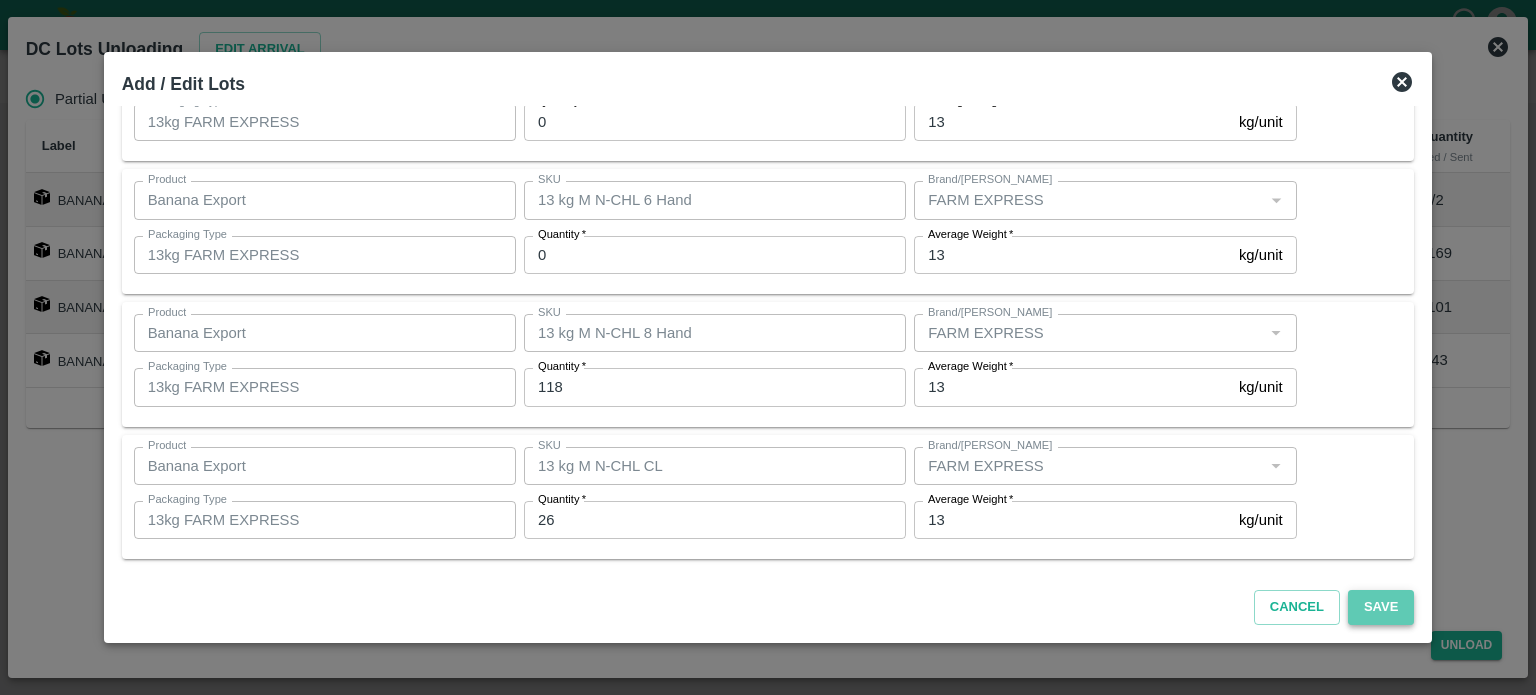 click on "Save" at bounding box center [1381, 607] 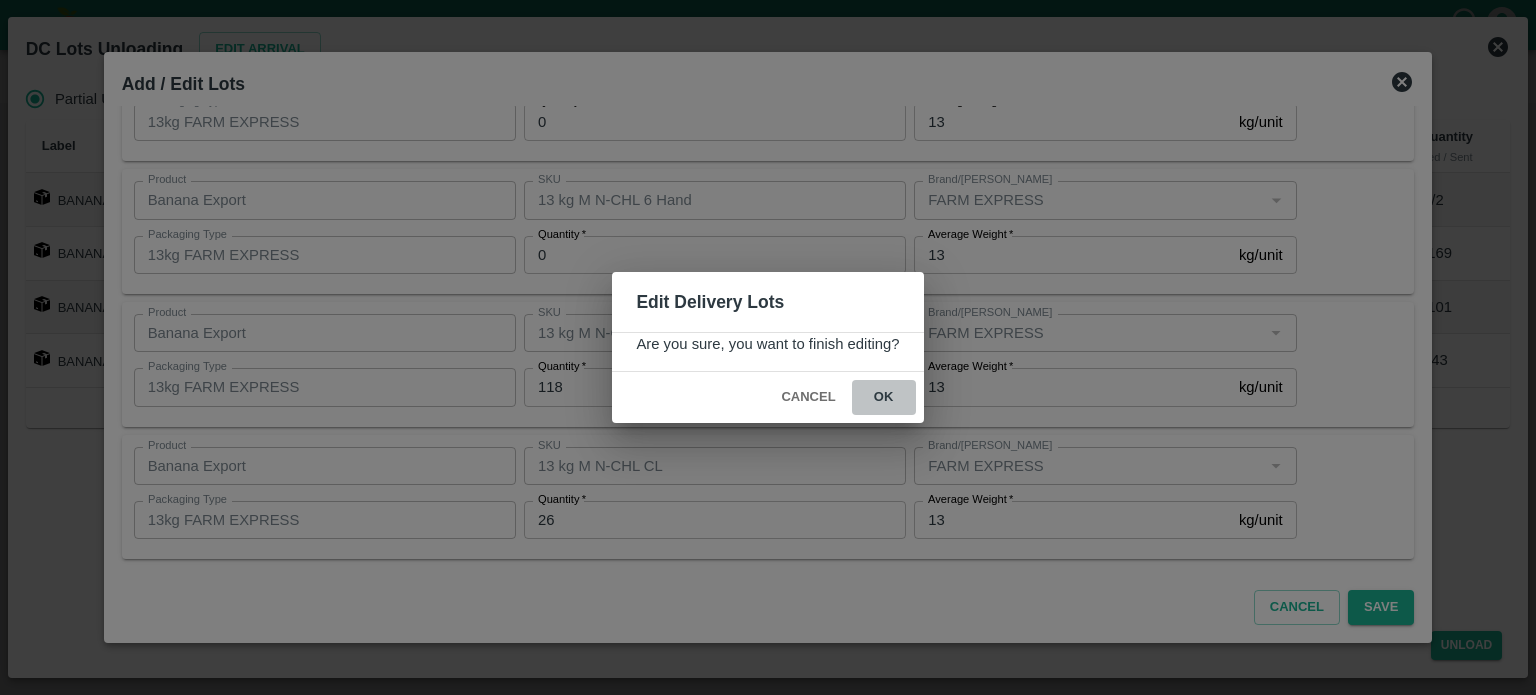click on "ok" at bounding box center [884, 397] 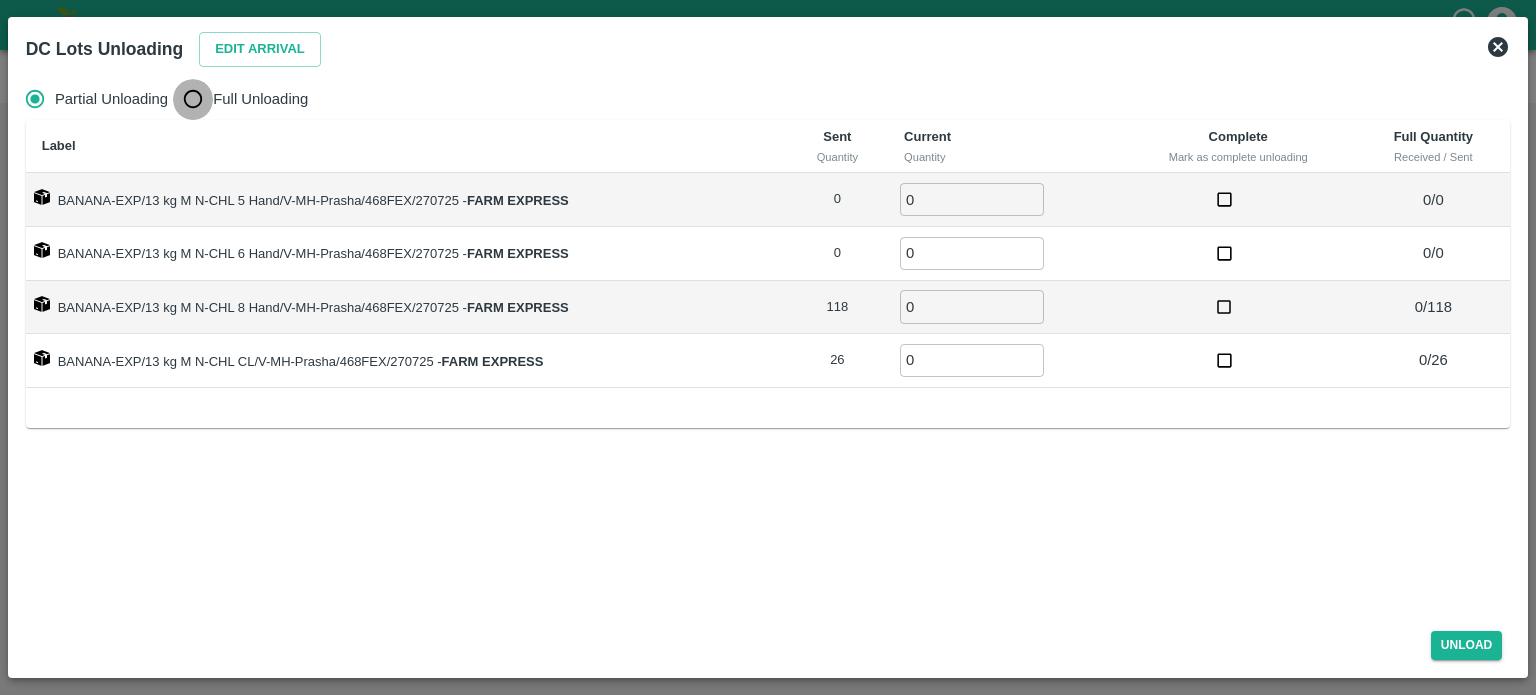 click on "Full Unloading" at bounding box center [193, 99] 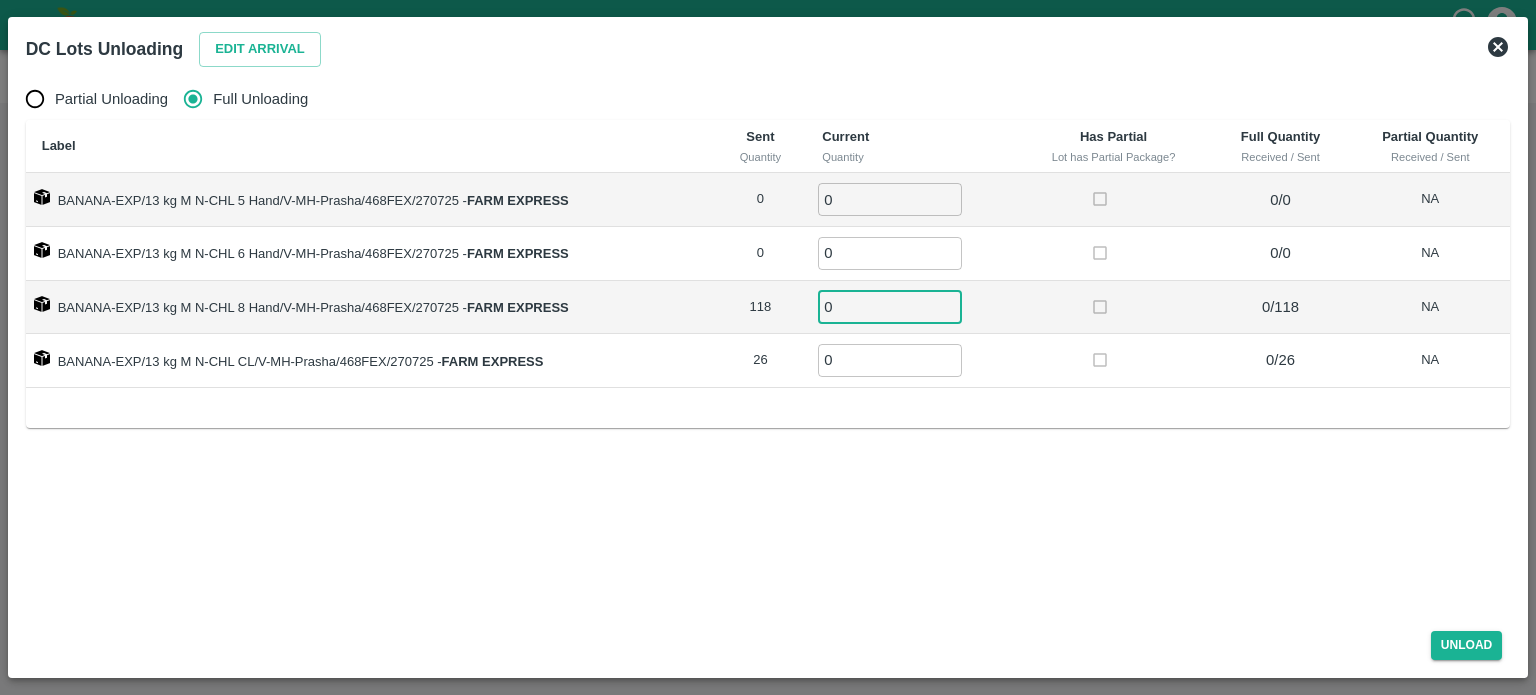 click on "0" at bounding box center (890, 306) 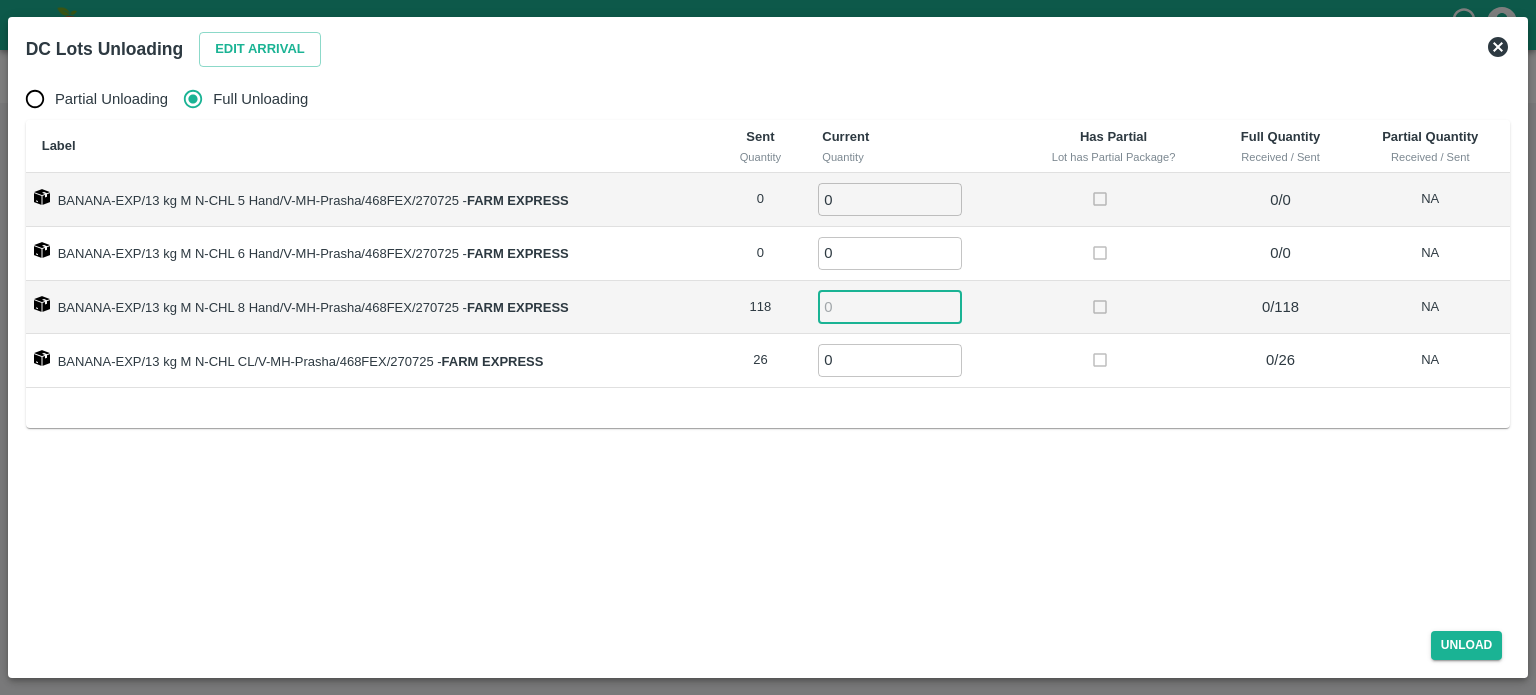 type on "7" 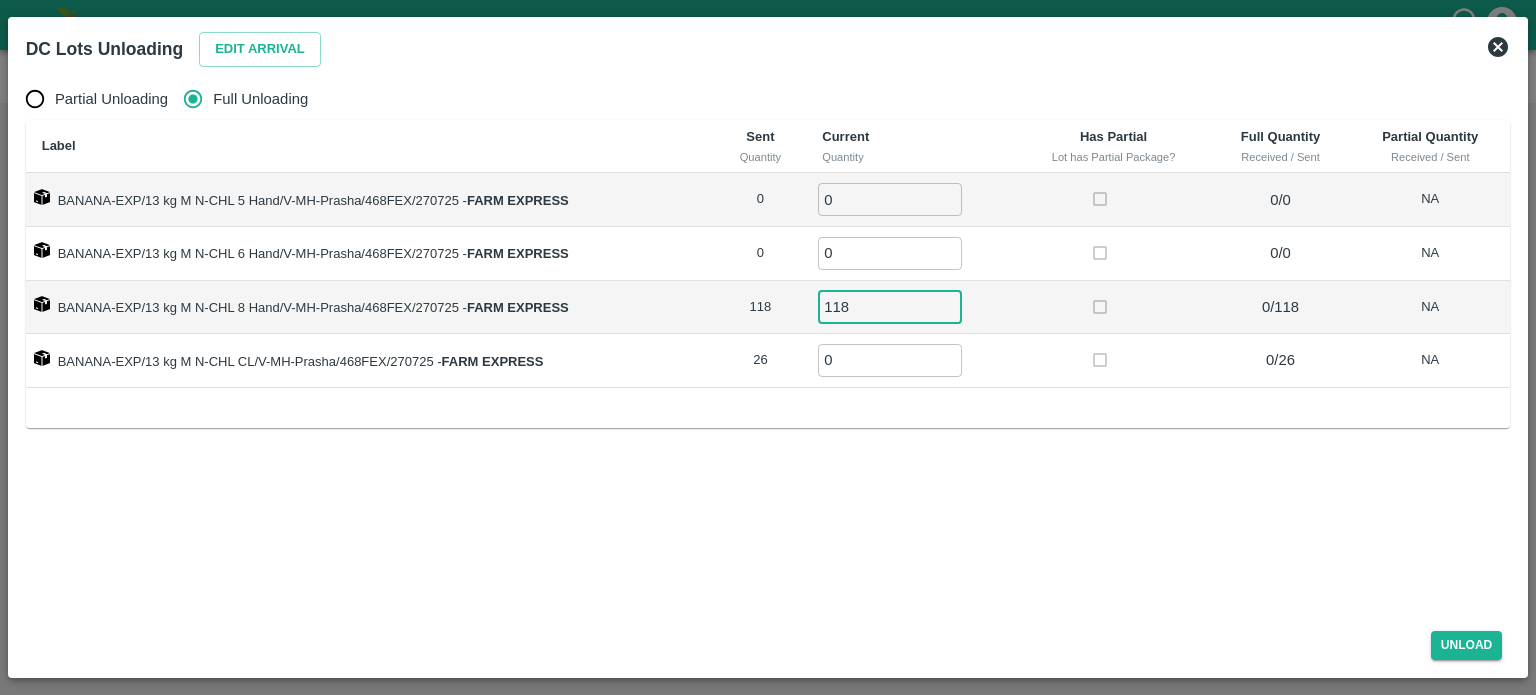 type on "118" 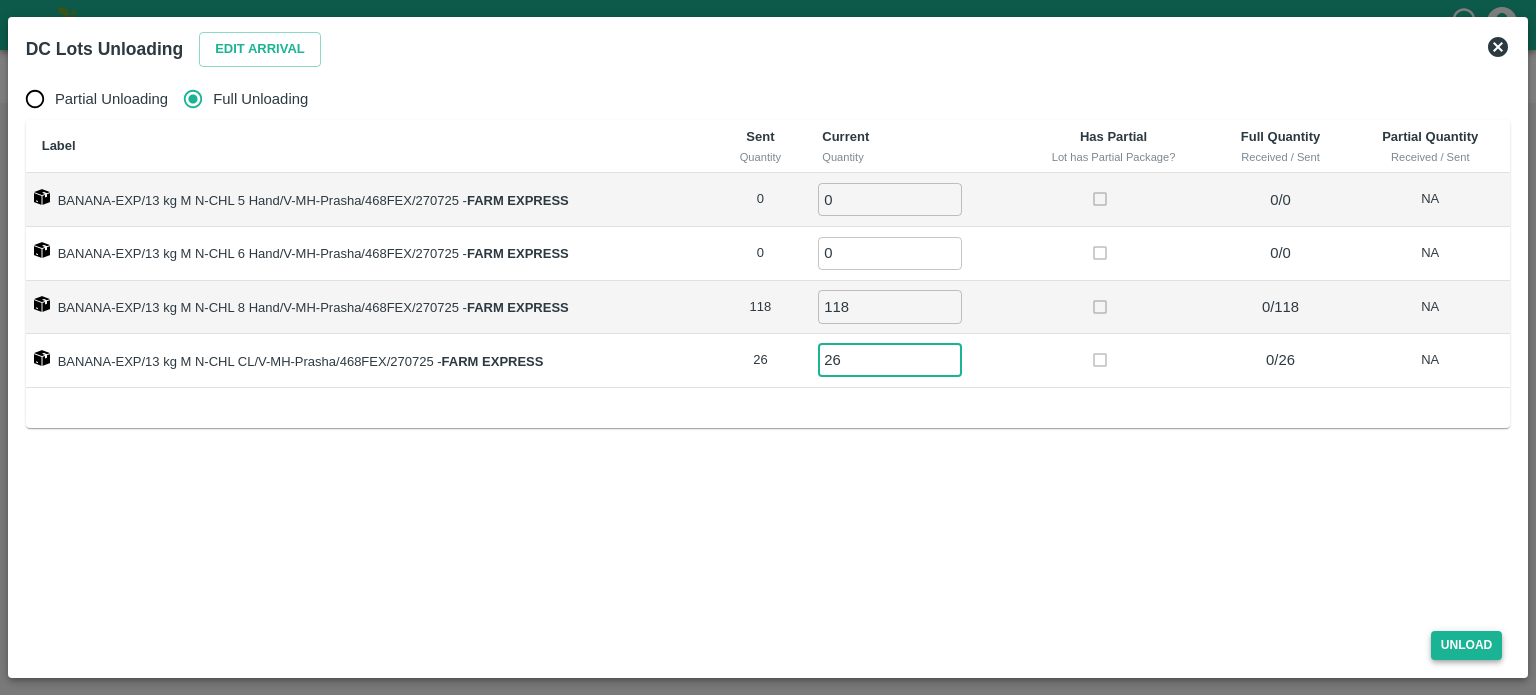 type on "26" 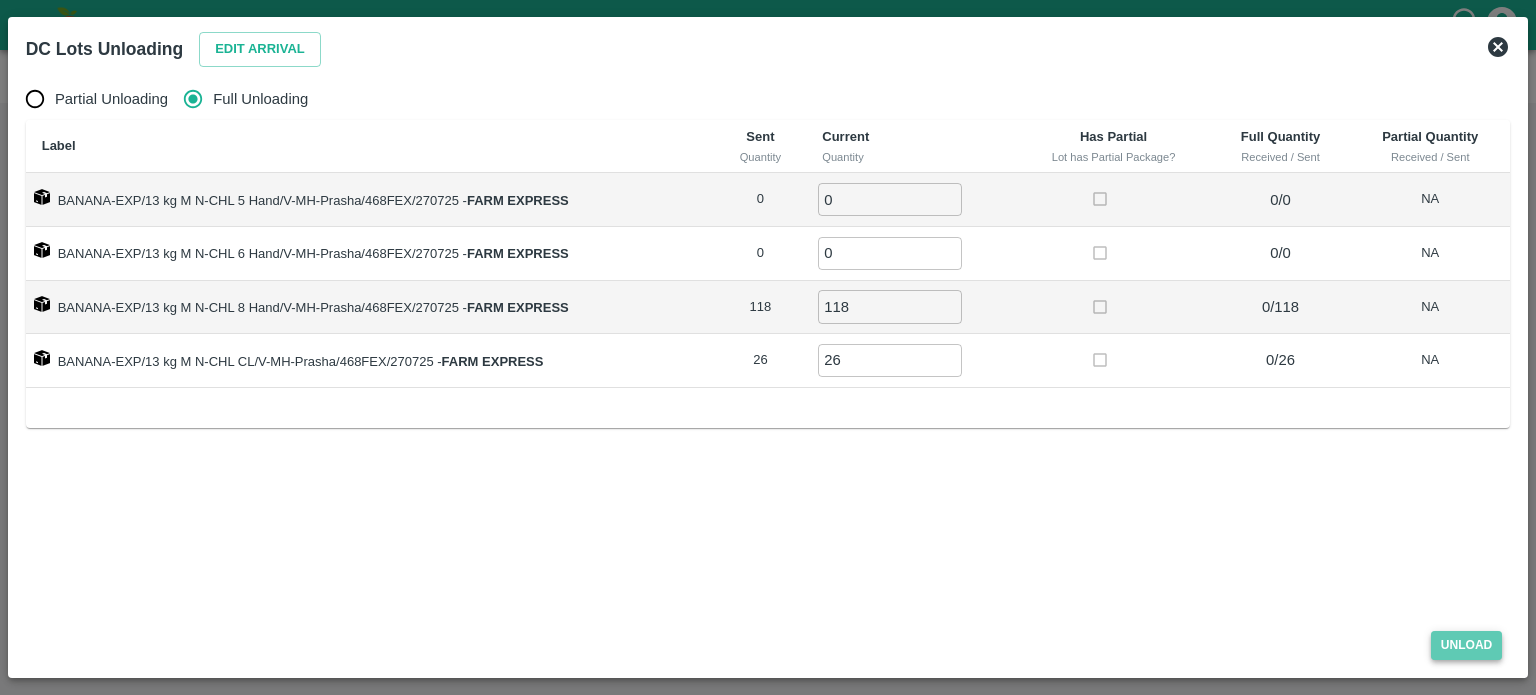 click on "Unload" at bounding box center (1467, 645) 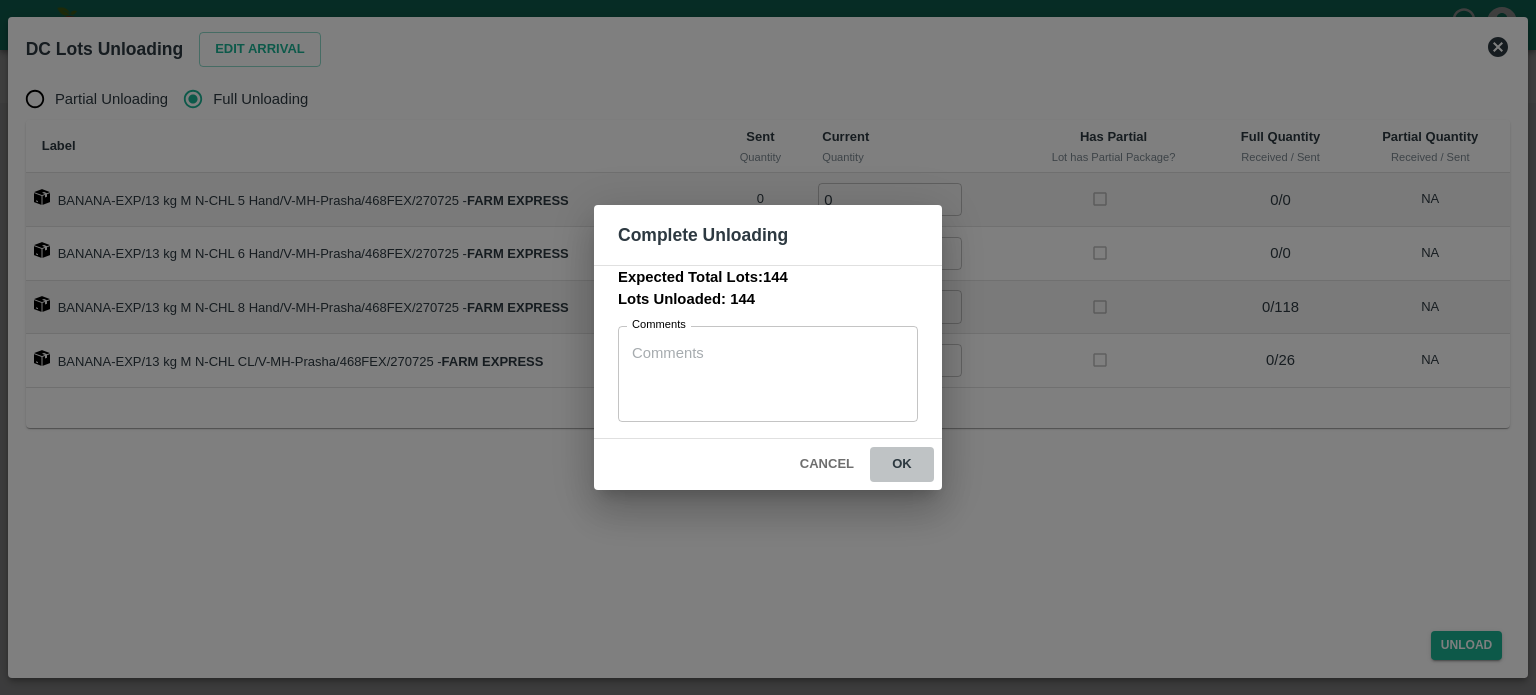 click on "ok" at bounding box center [902, 464] 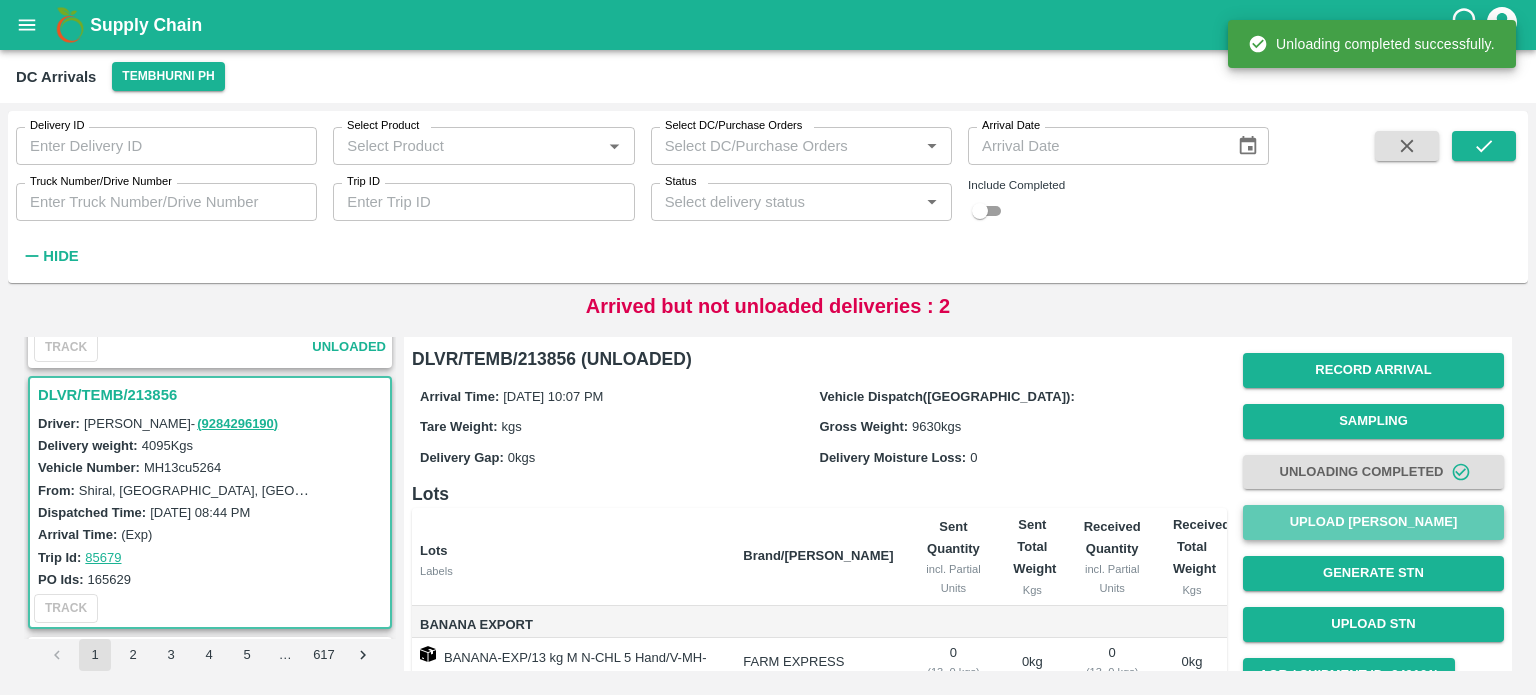click on "Upload [PERSON_NAME]" at bounding box center [1373, 522] 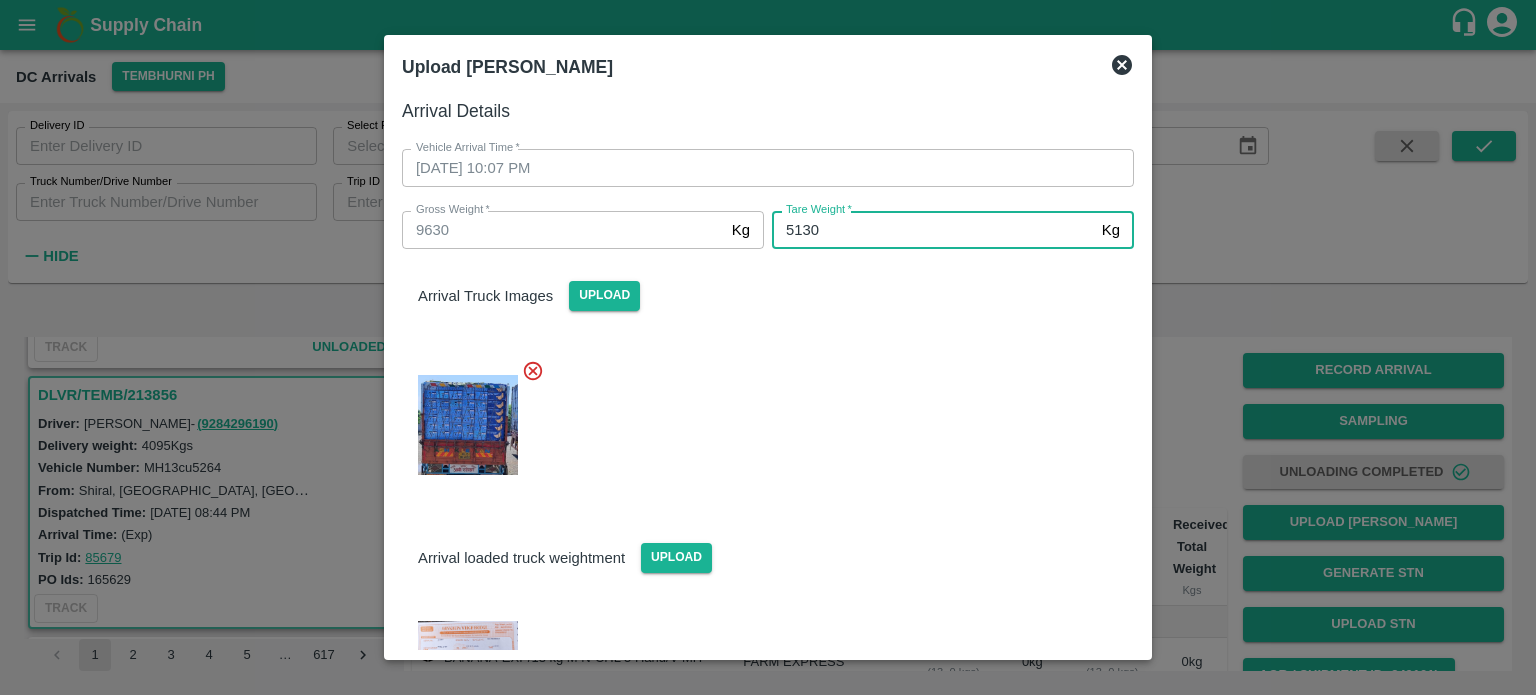 type on "5130" 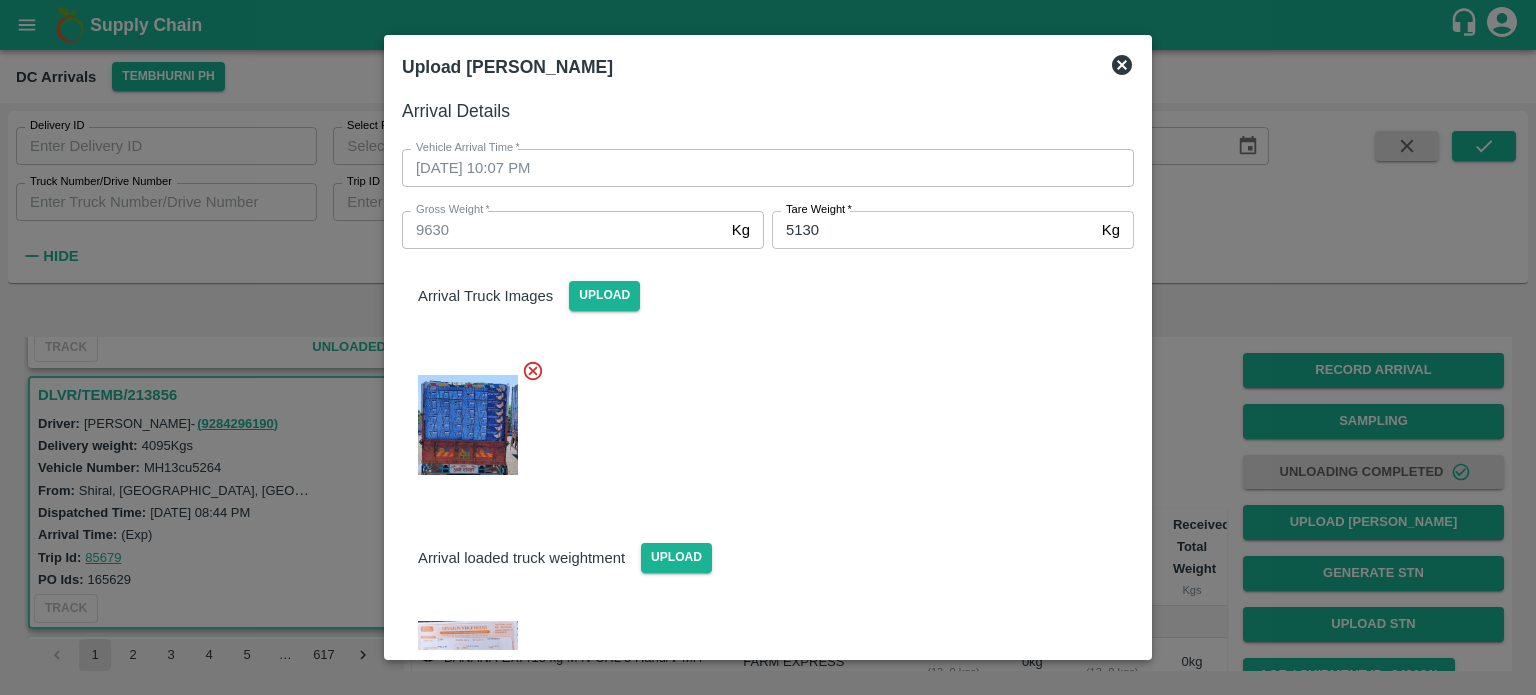 click at bounding box center [760, 419] 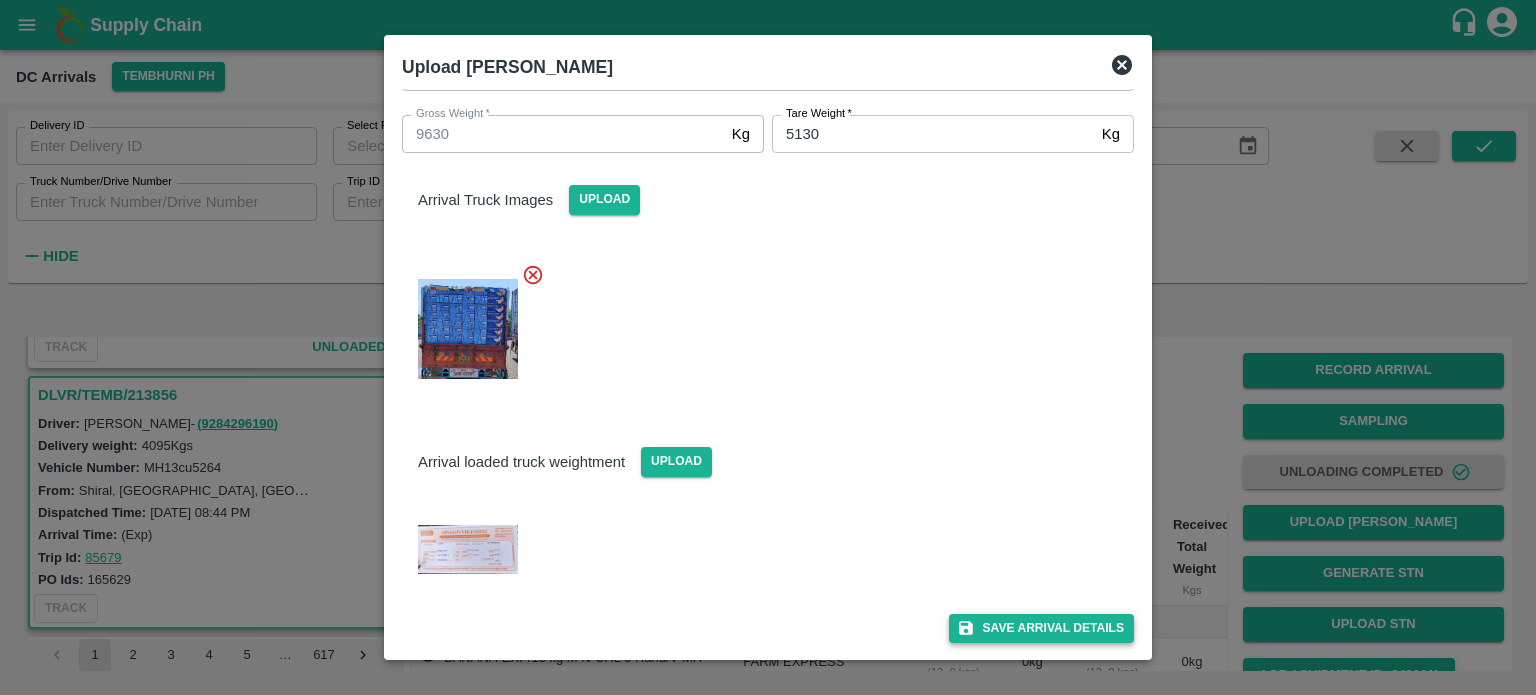 click on "Save Arrival Details" at bounding box center [1041, 628] 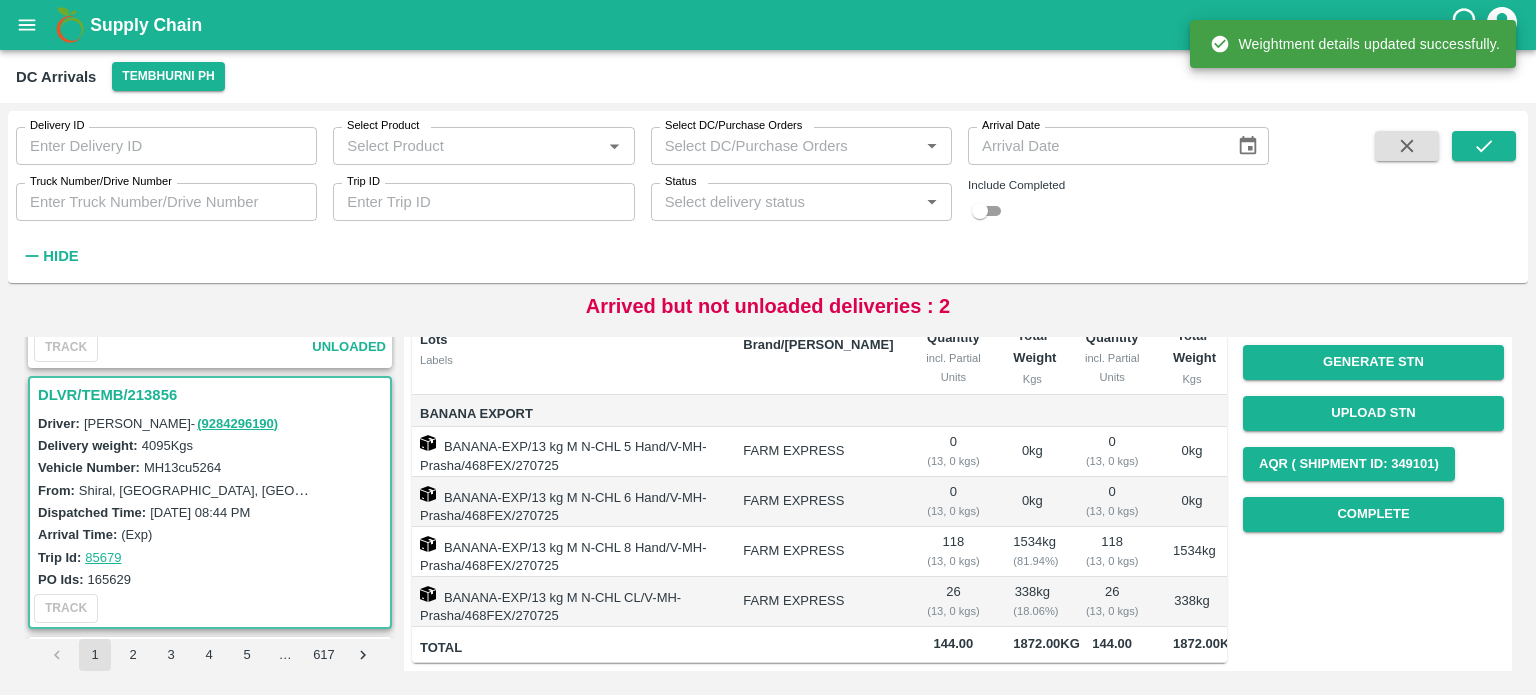 scroll, scrollTop: 227, scrollLeft: 0, axis: vertical 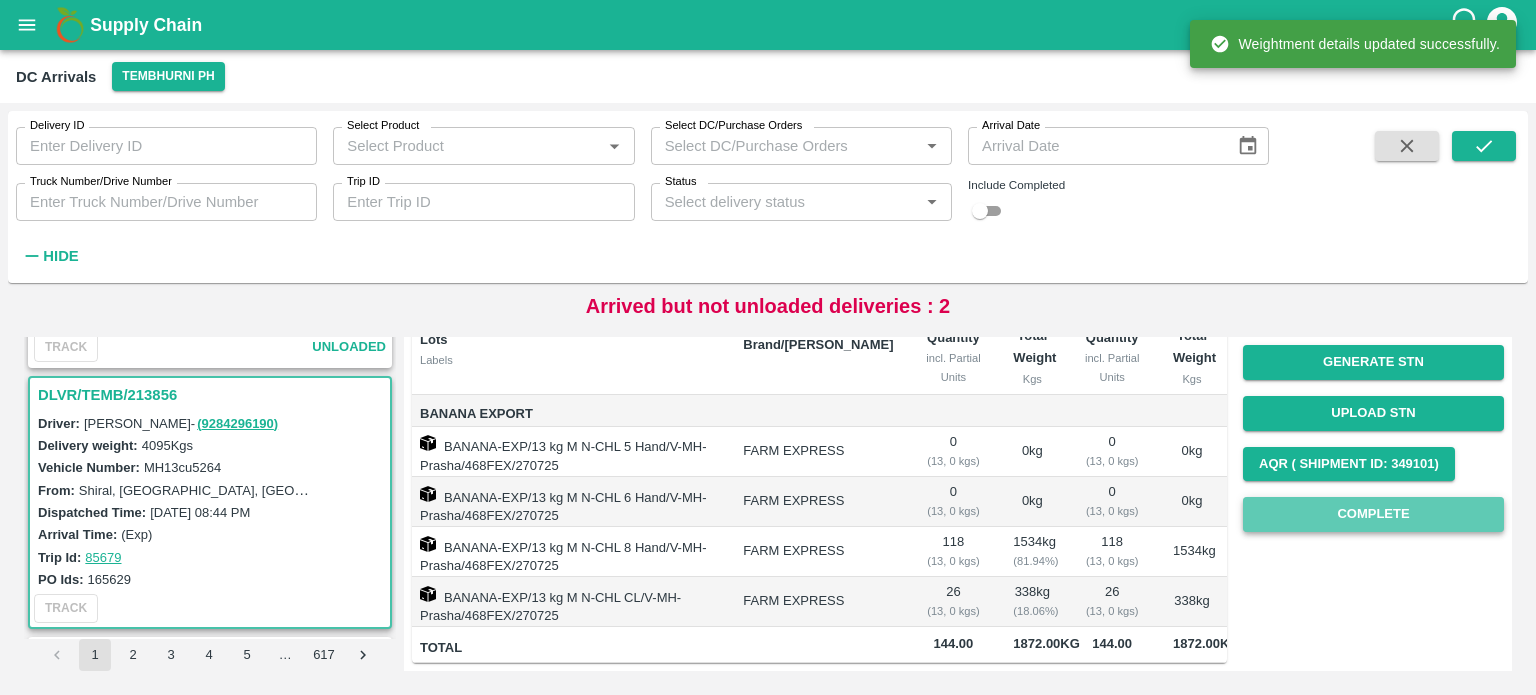 click on "Complete" at bounding box center (1373, 514) 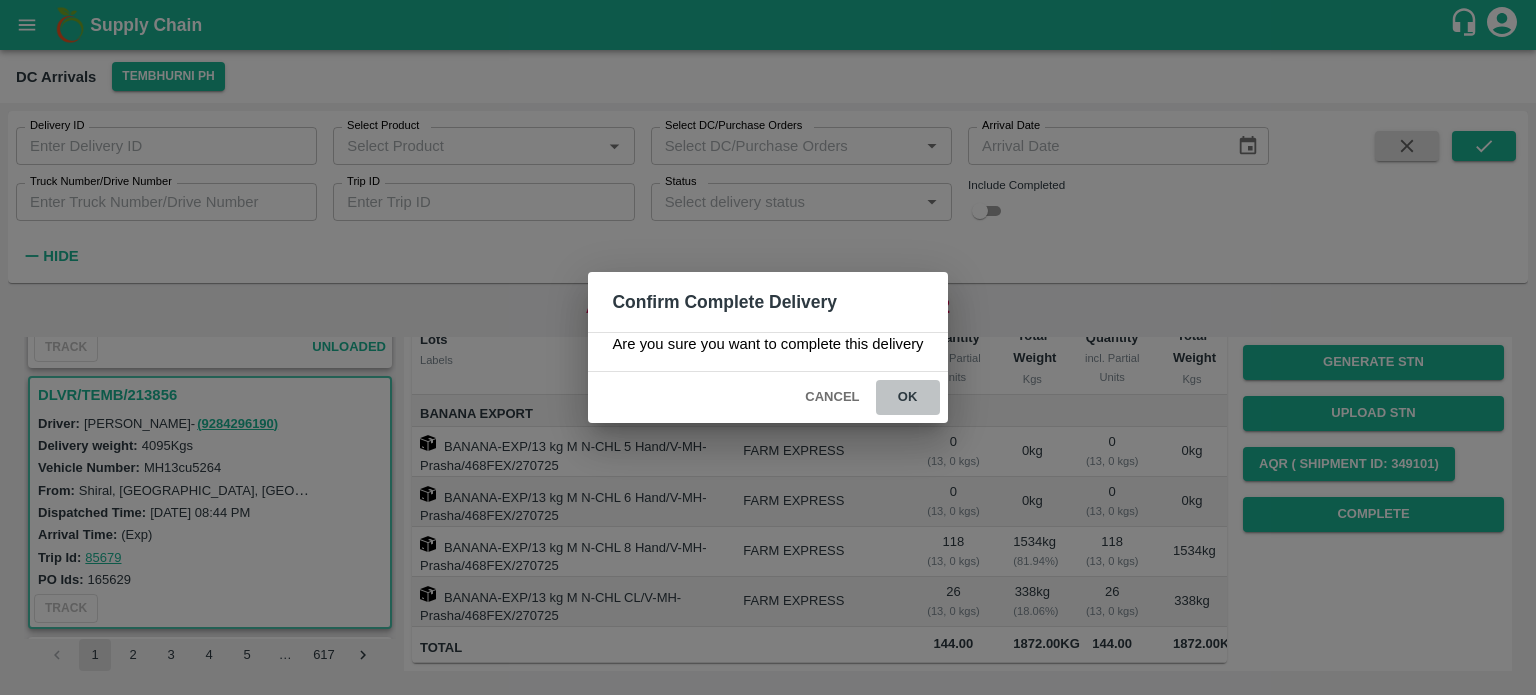 click on "ok" at bounding box center [908, 397] 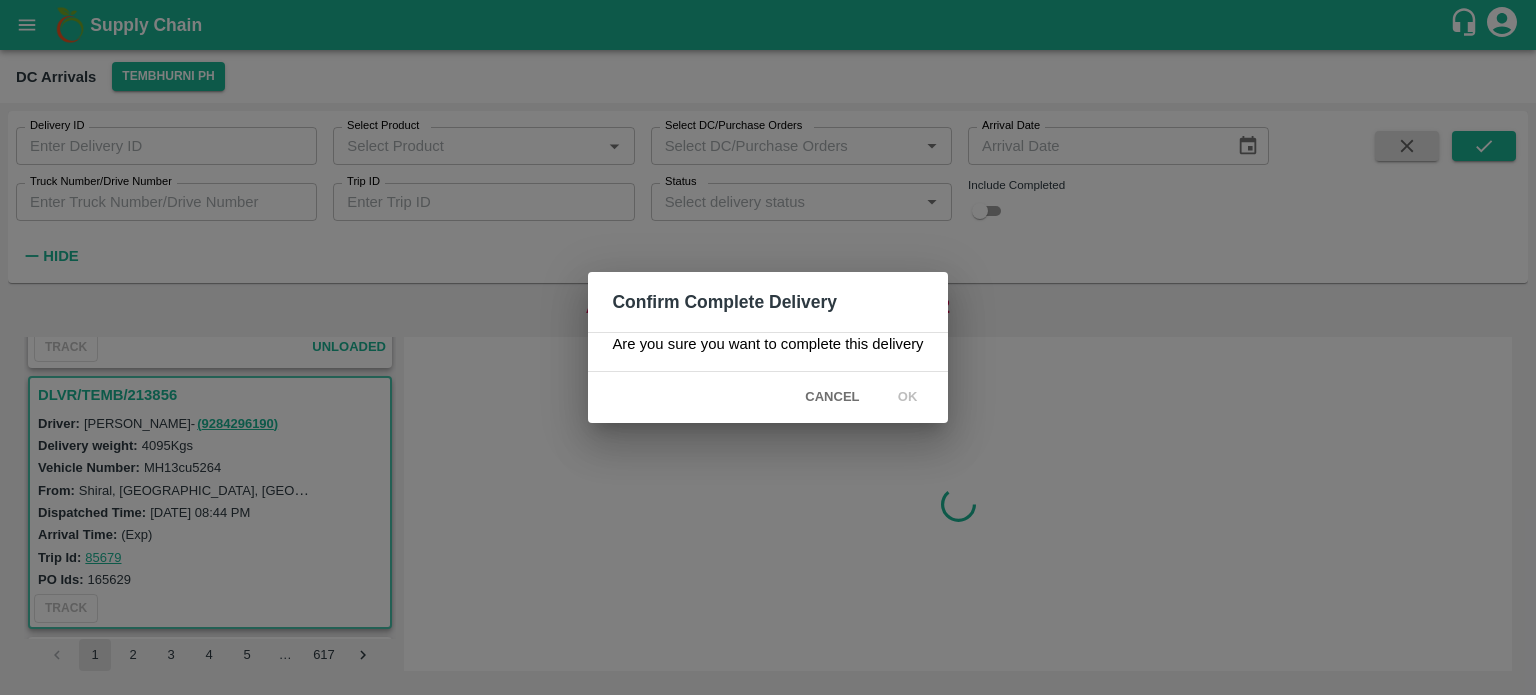 scroll, scrollTop: 0, scrollLeft: 0, axis: both 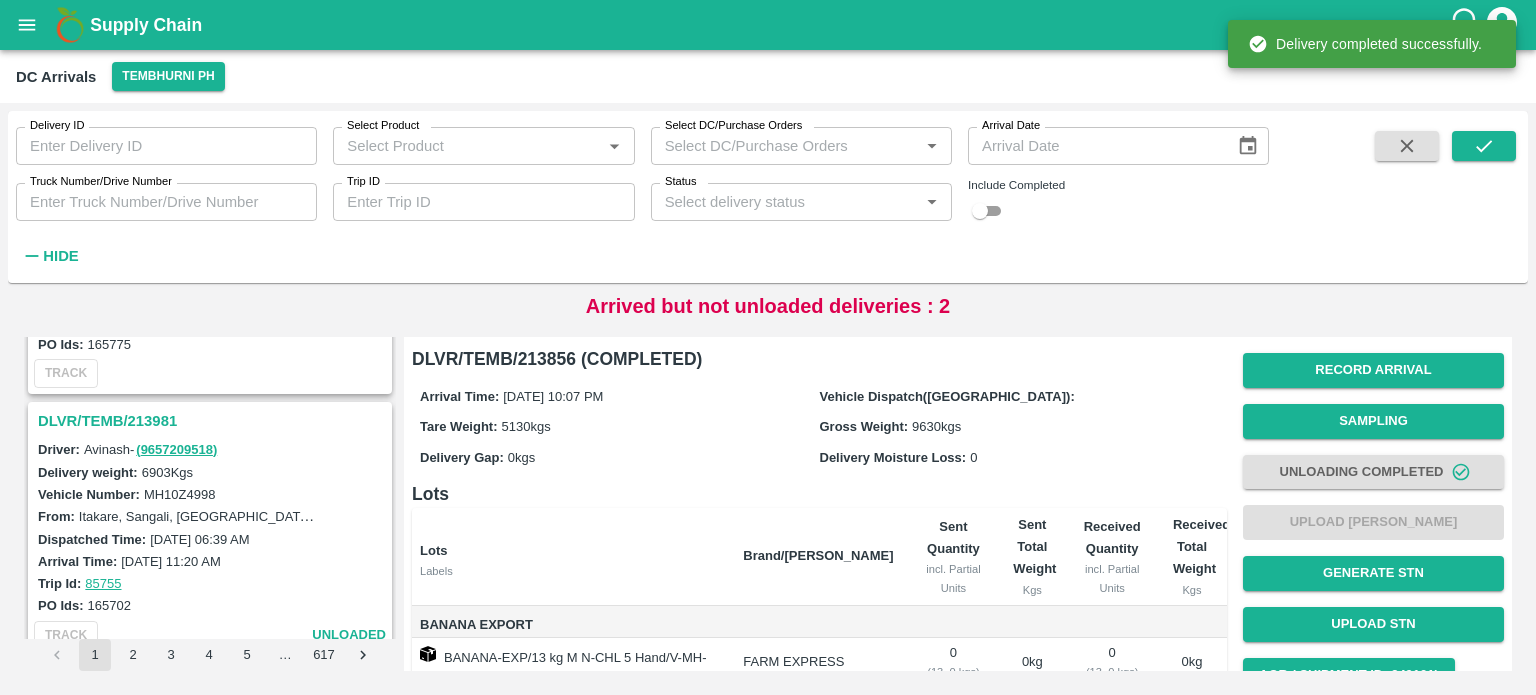 click on "DLVR/TEMB/213981" at bounding box center [213, 421] 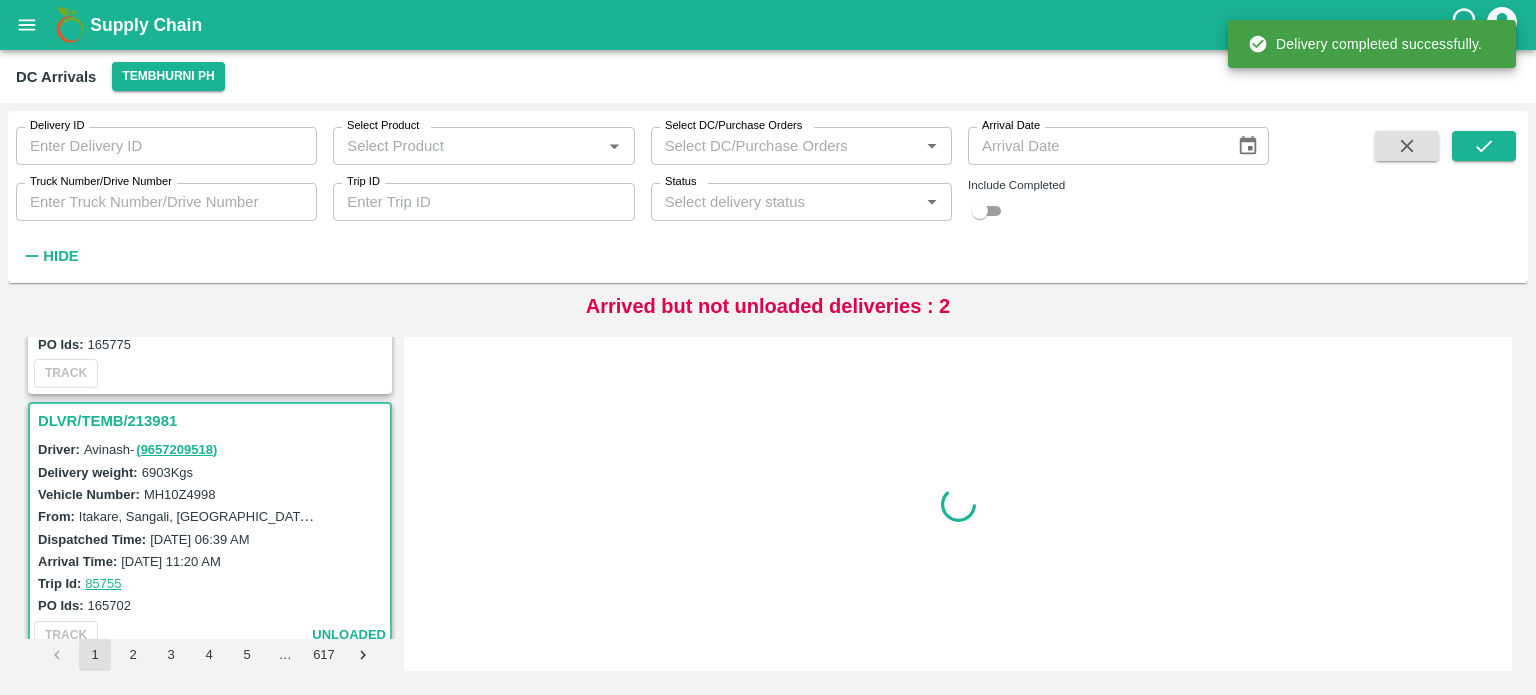 scroll, scrollTop: 4432, scrollLeft: 0, axis: vertical 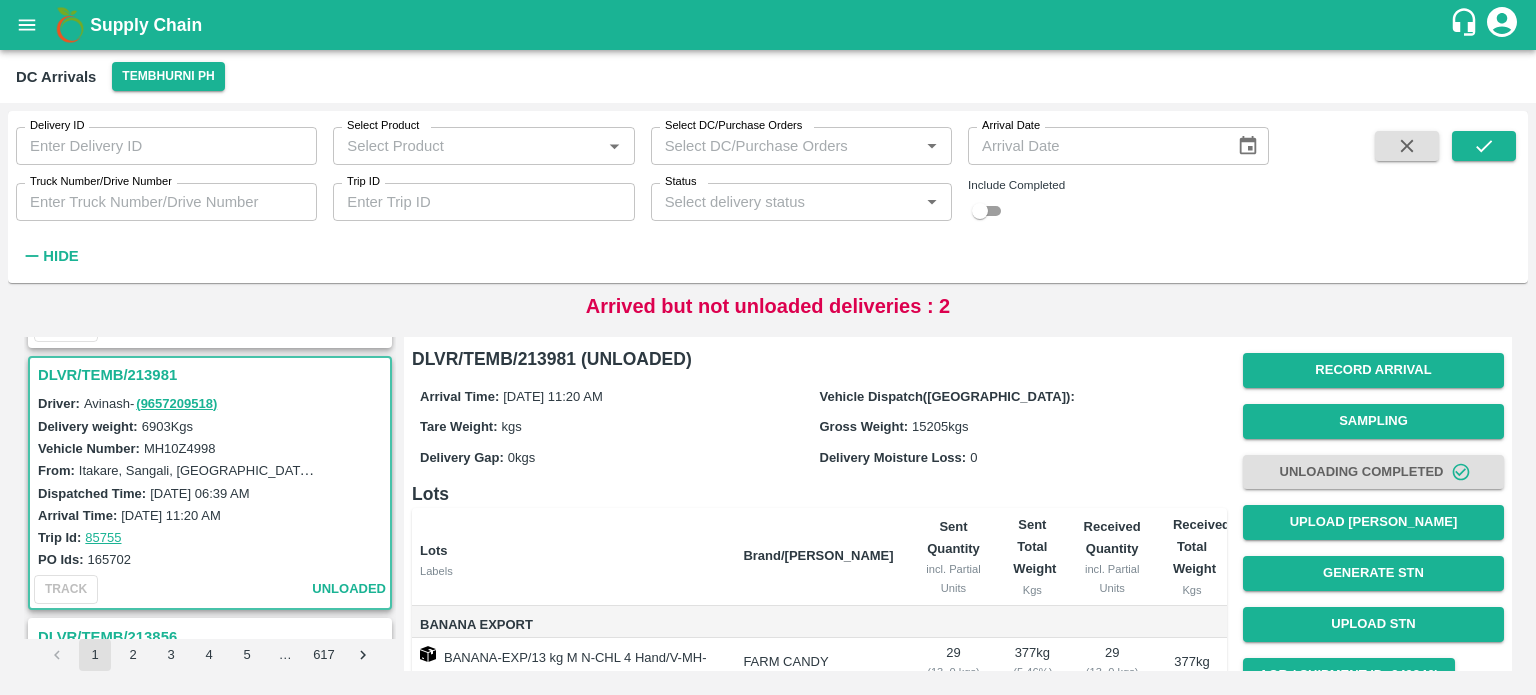 click on "MH10Z4998" at bounding box center (180, 448) 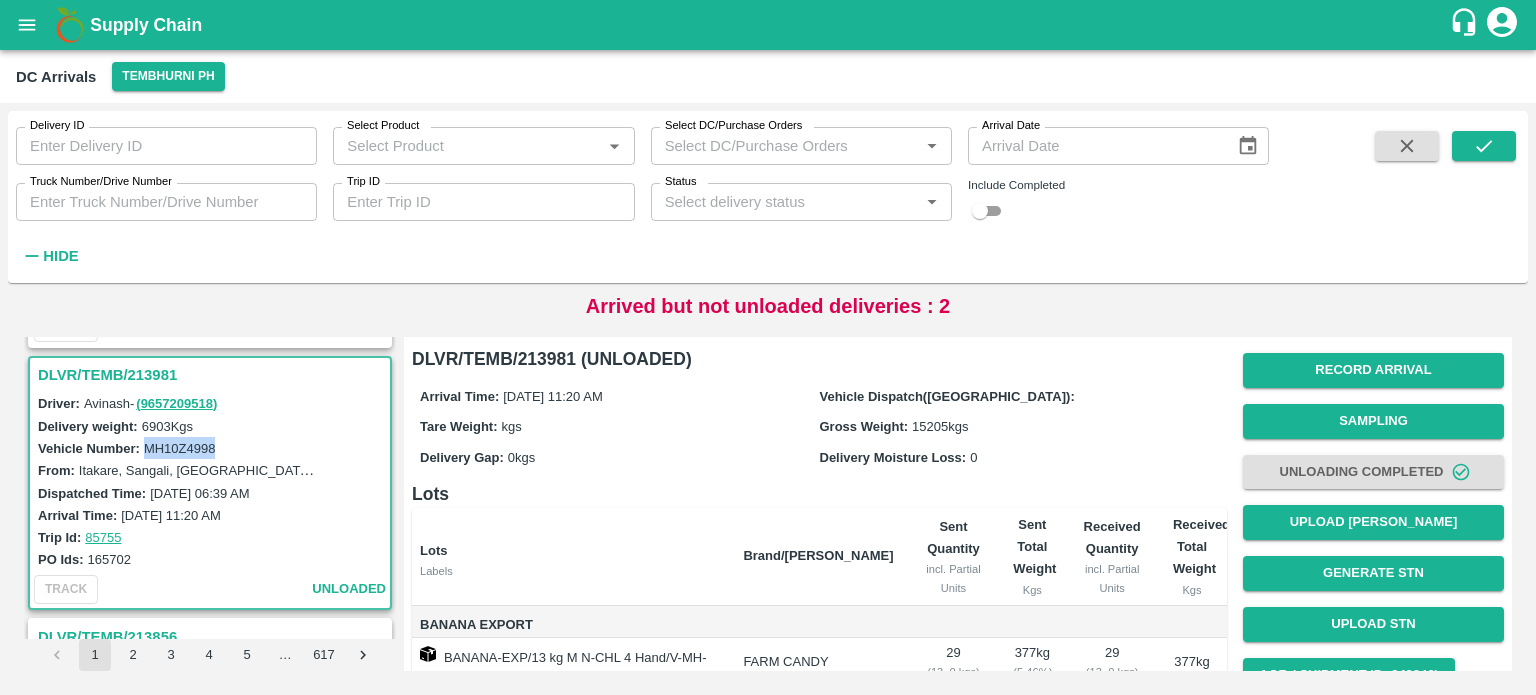 copy on "MH10Z4998" 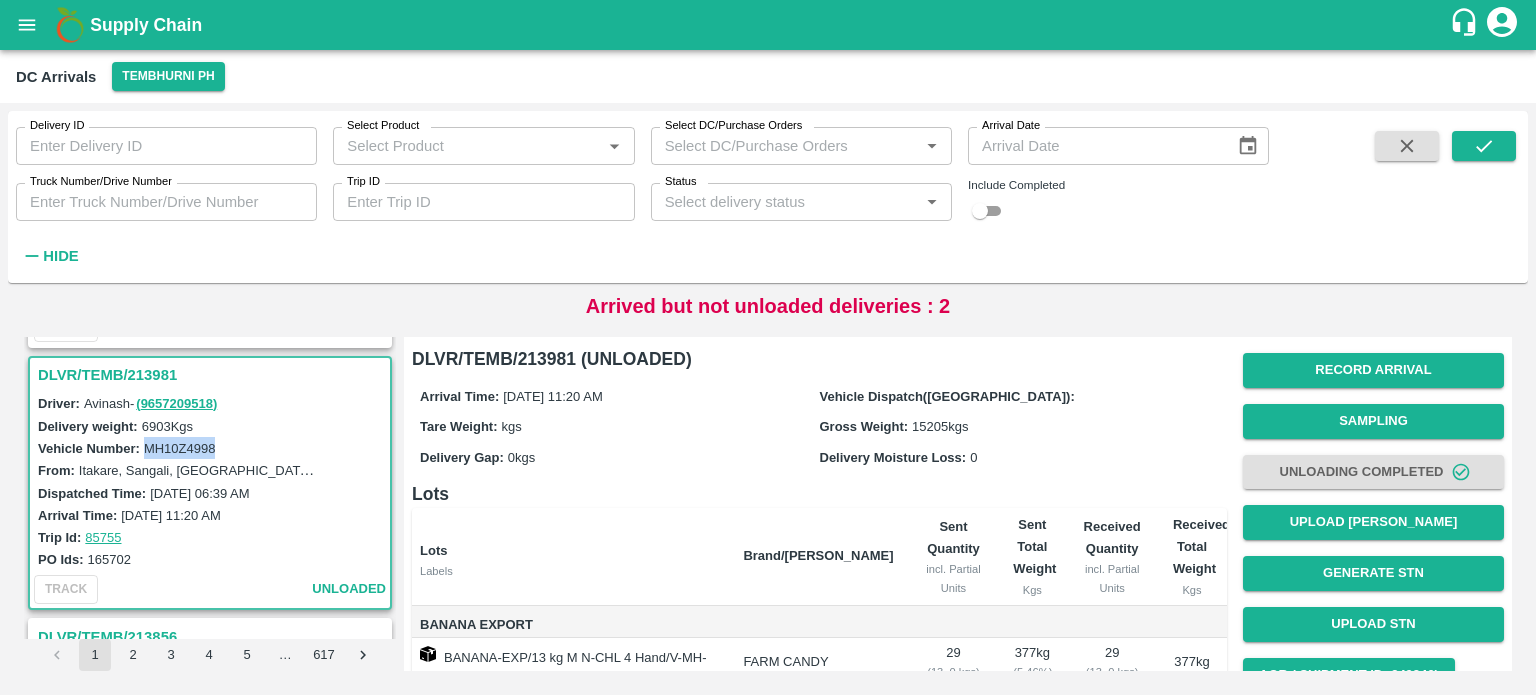 click on "MH10Z4998" at bounding box center (180, 448) 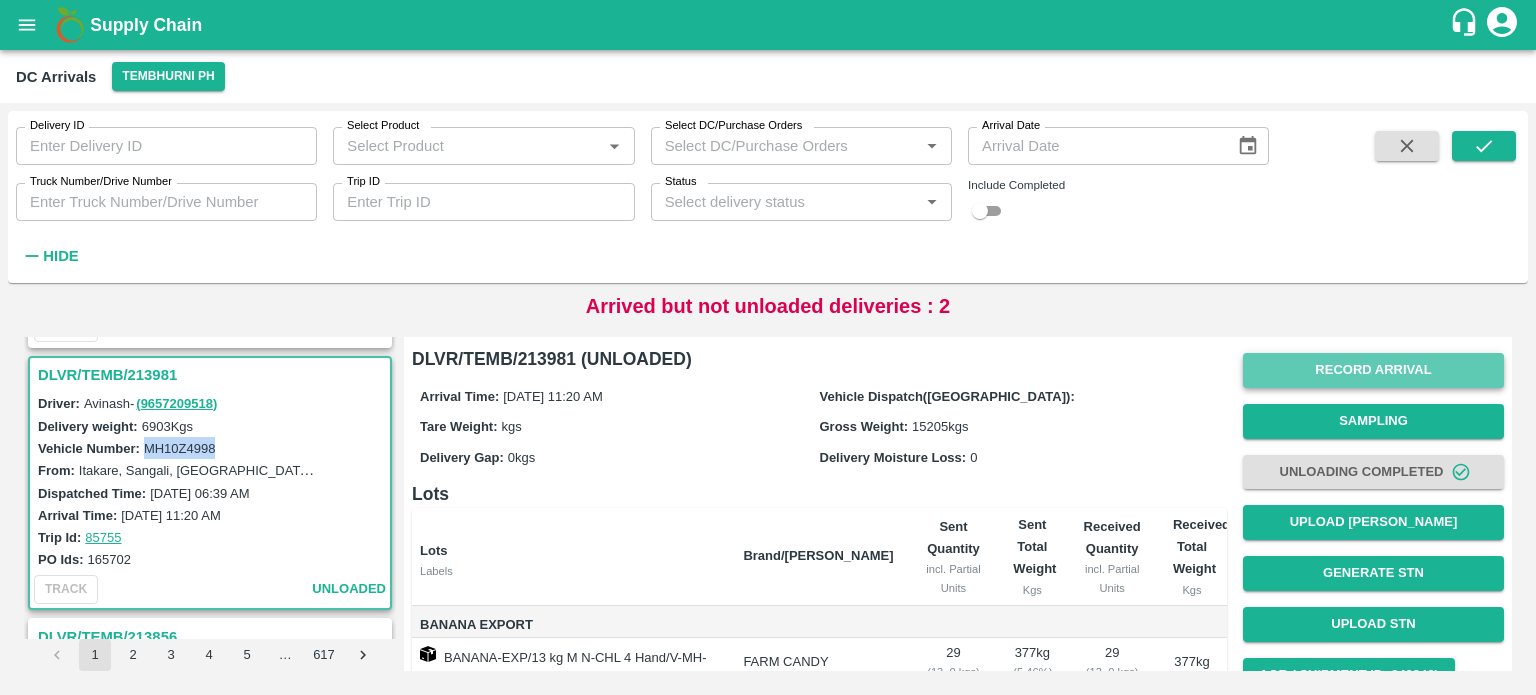 click on "Record Arrival" at bounding box center (1373, 370) 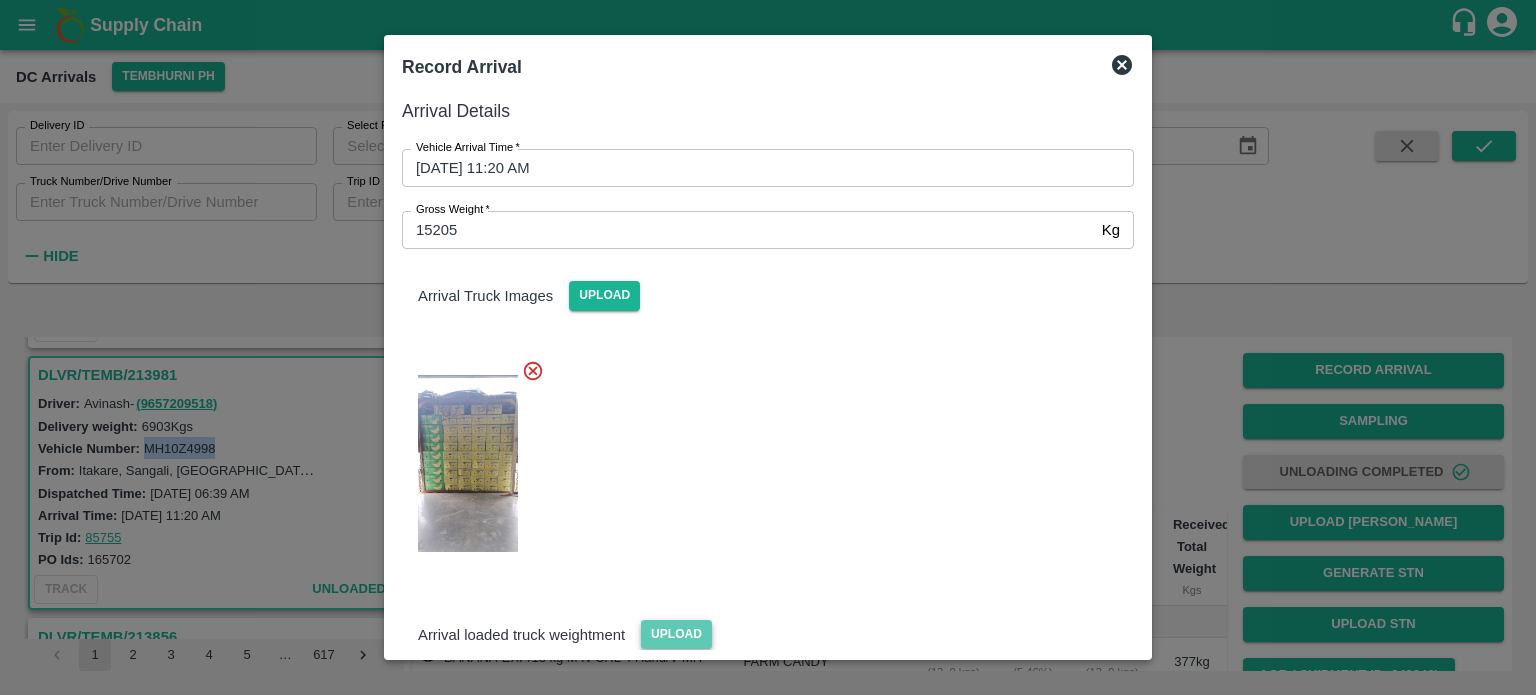 click on "Upload" at bounding box center [676, 634] 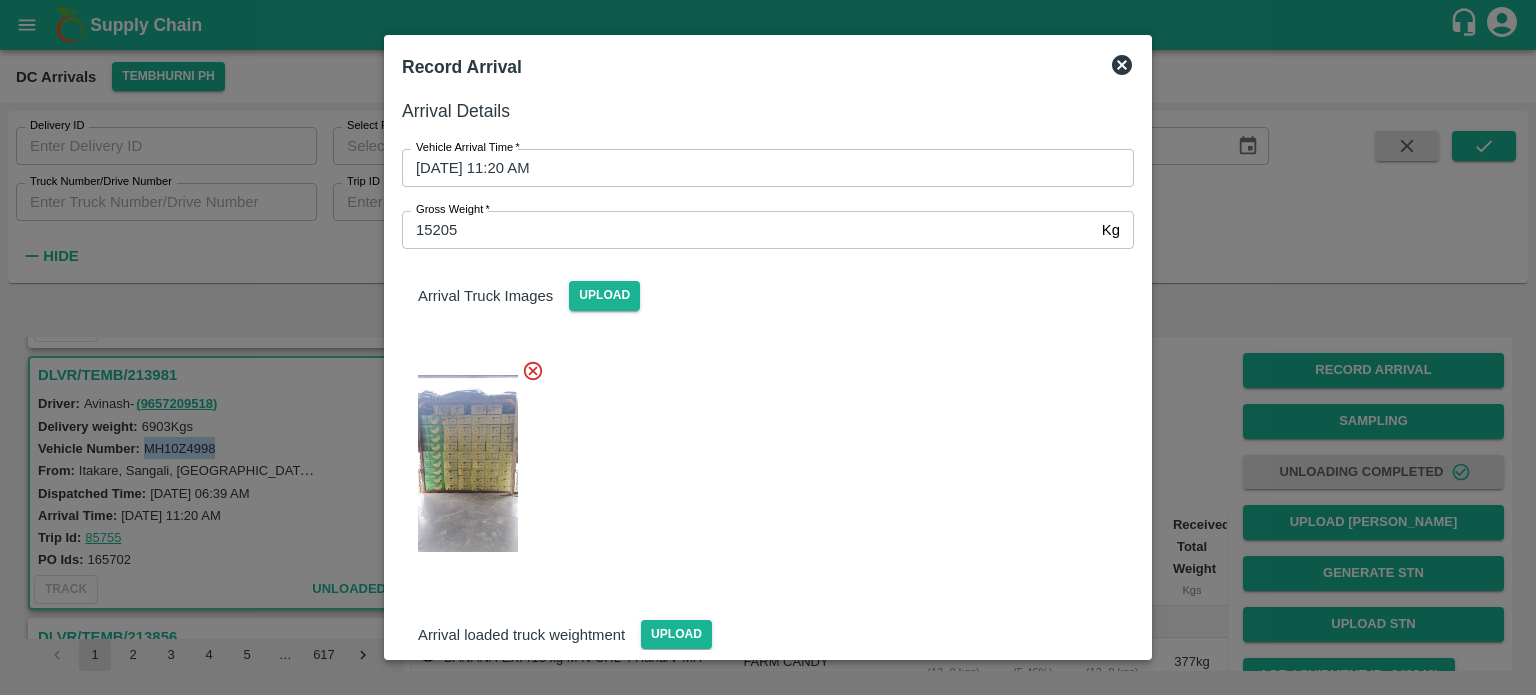 scroll, scrollTop: 169, scrollLeft: 0, axis: vertical 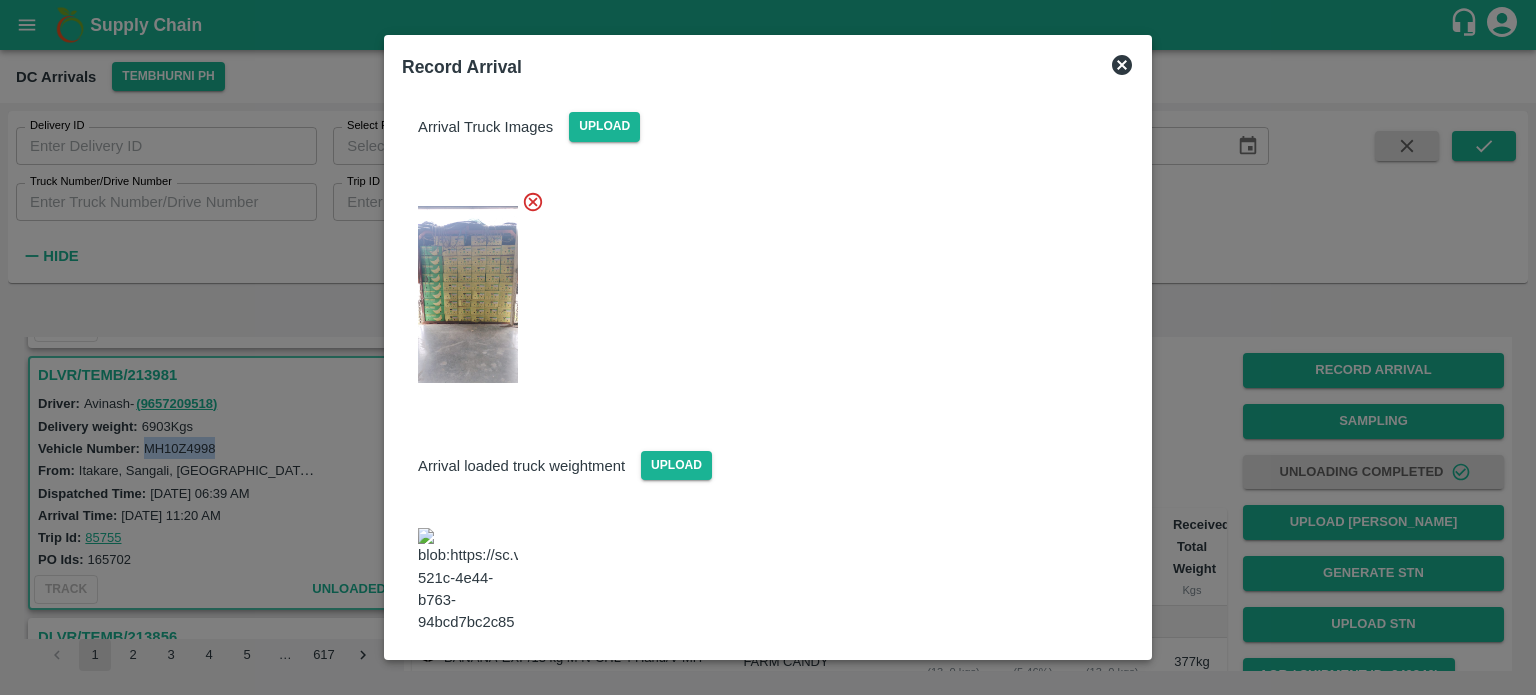 click on "Save Arrival Details" at bounding box center [1041, 688] 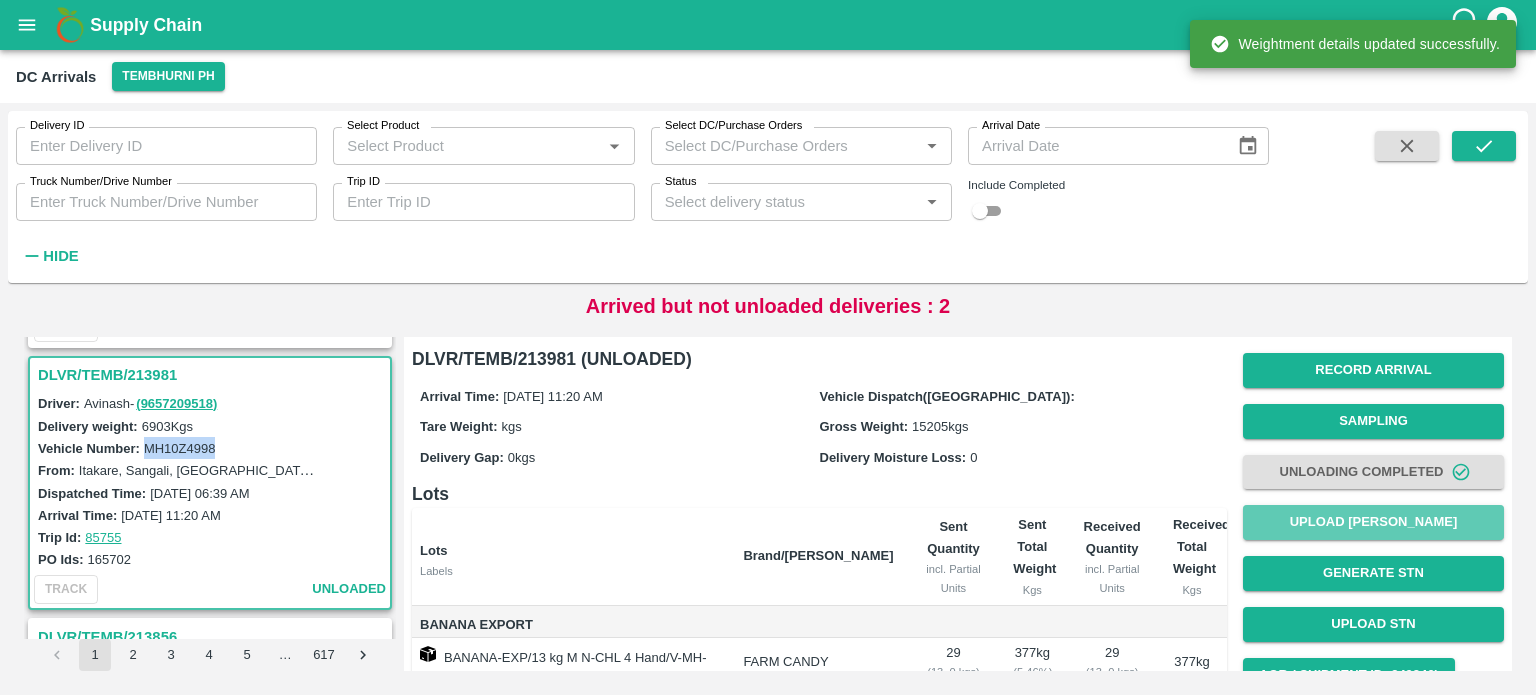 click on "Upload [PERSON_NAME]" at bounding box center (1373, 522) 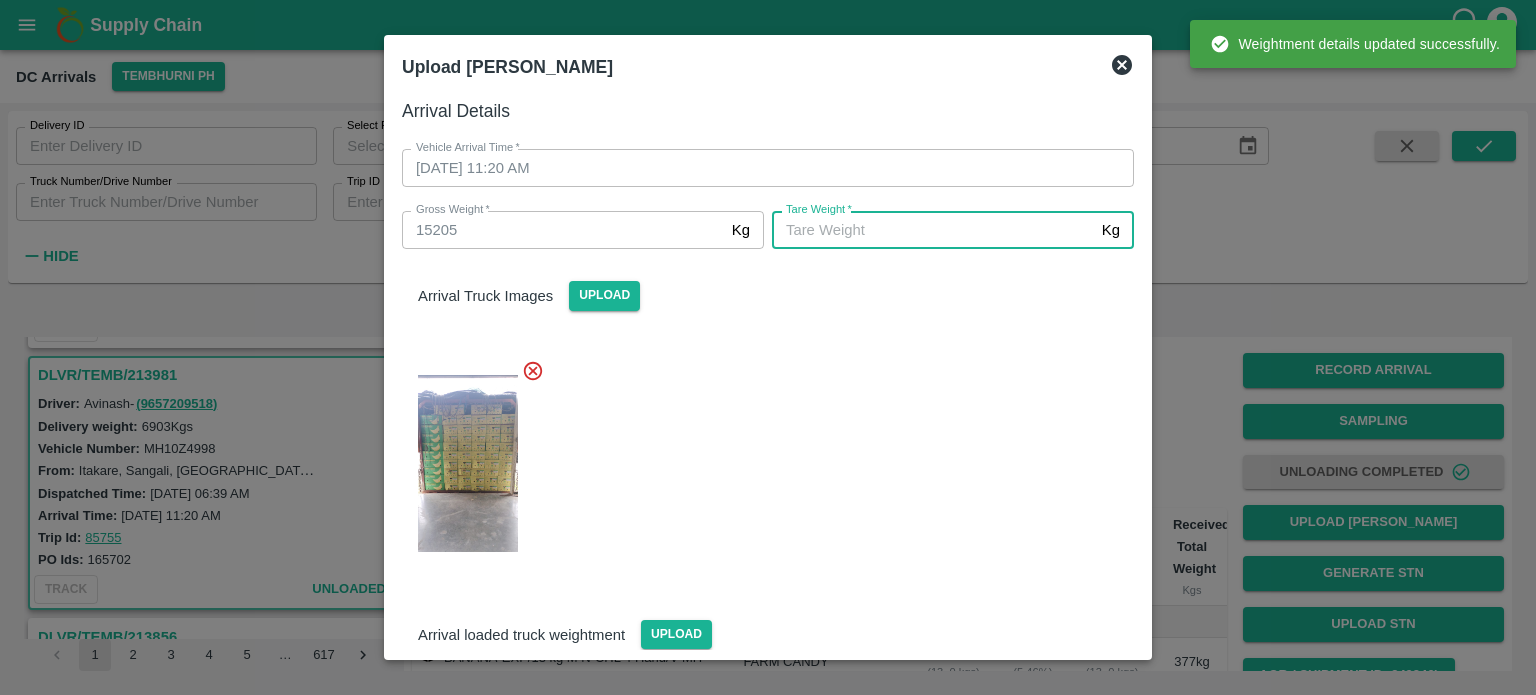 click on "[PERSON_NAME]   *" at bounding box center [933, 230] 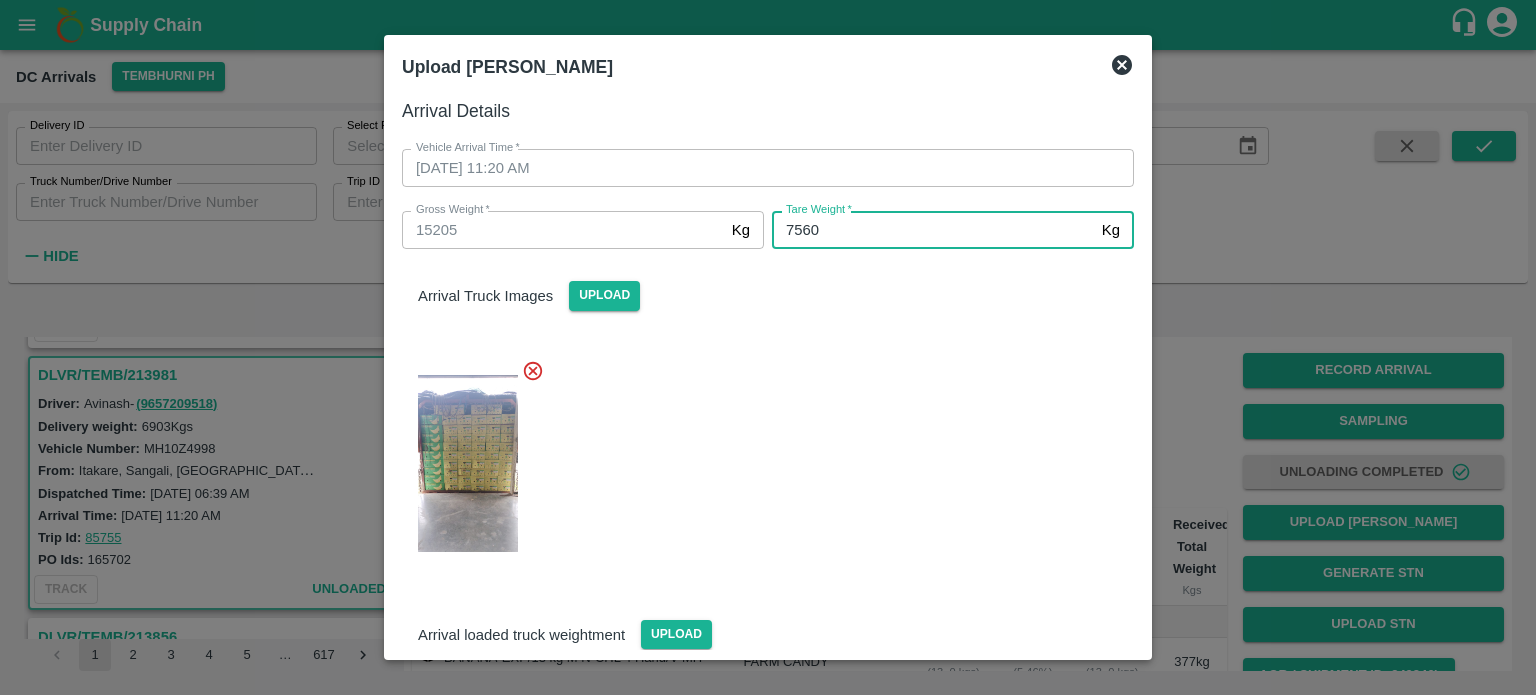 type on "7560" 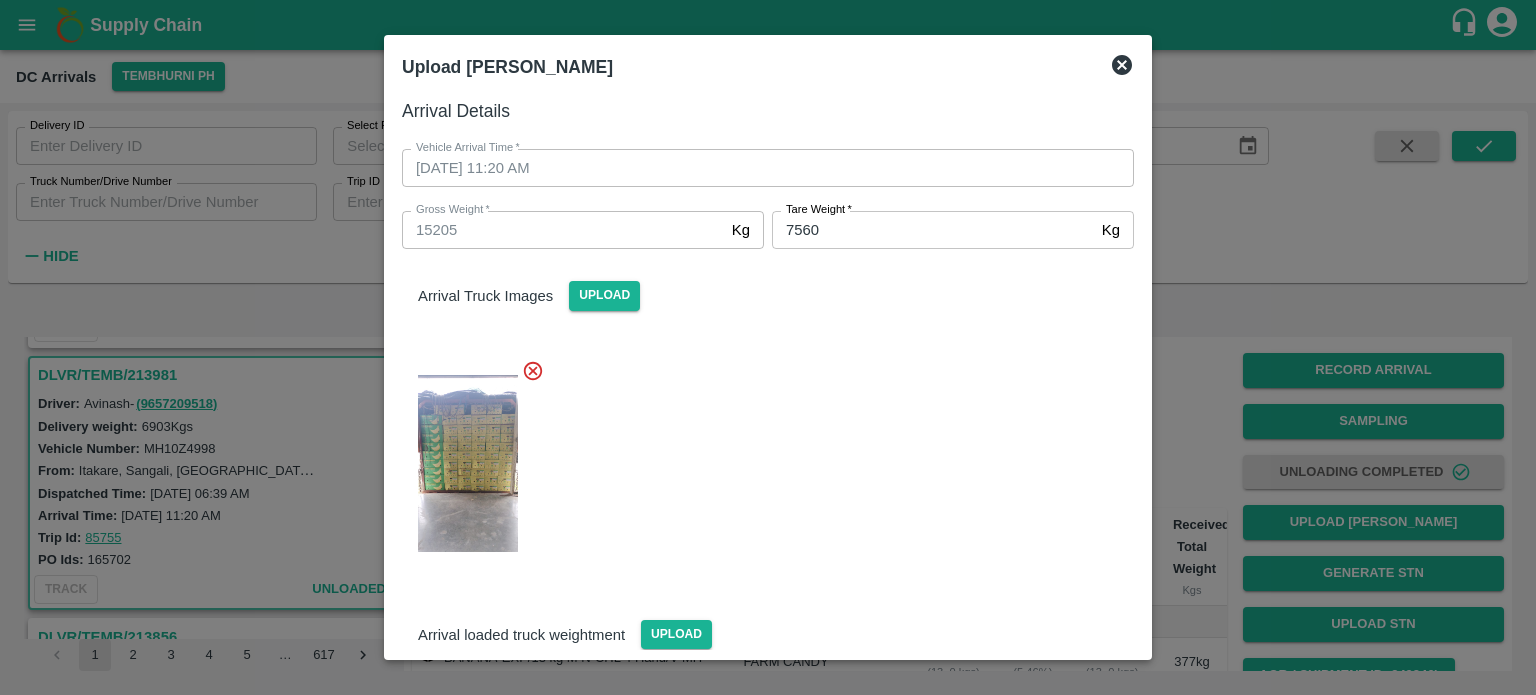 click at bounding box center [760, 458] 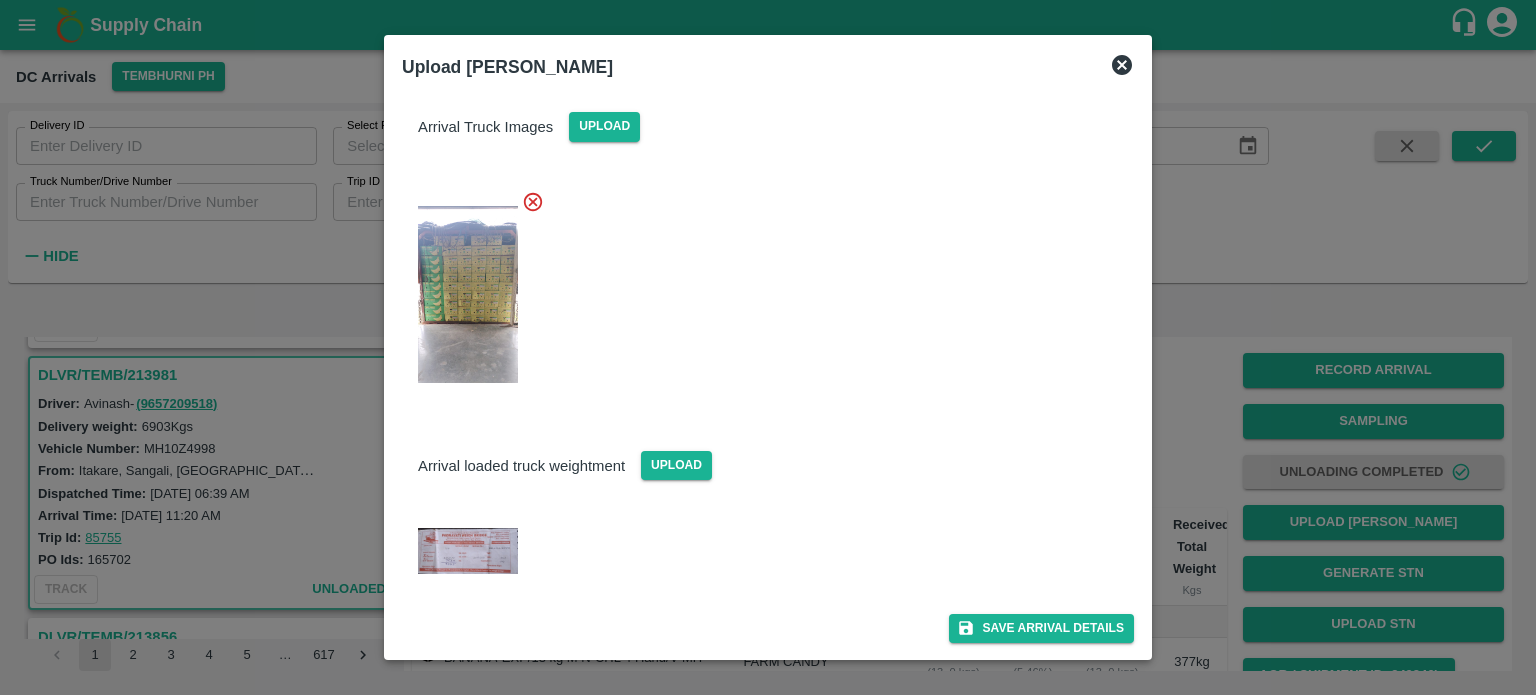 scroll, scrollTop: 168, scrollLeft: 0, axis: vertical 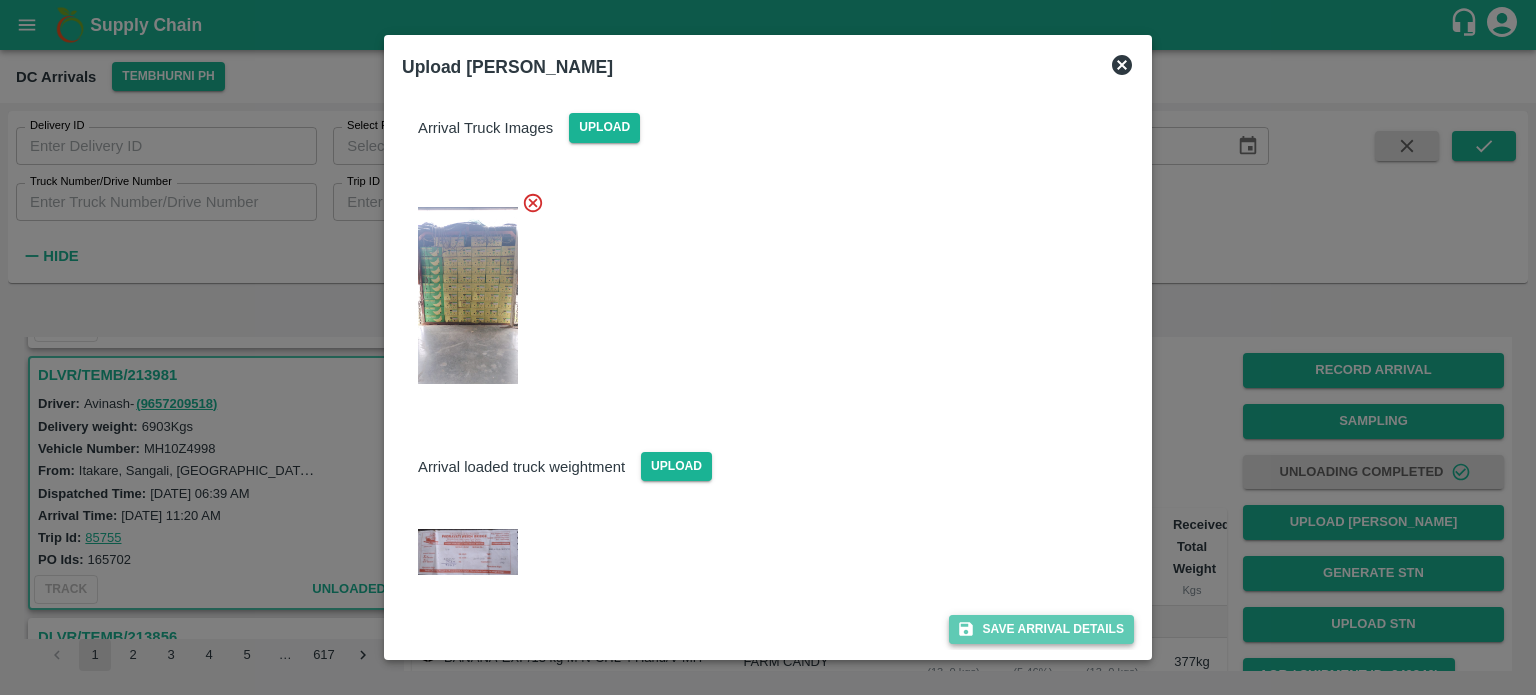 click on "Save Arrival Details" at bounding box center [1041, 629] 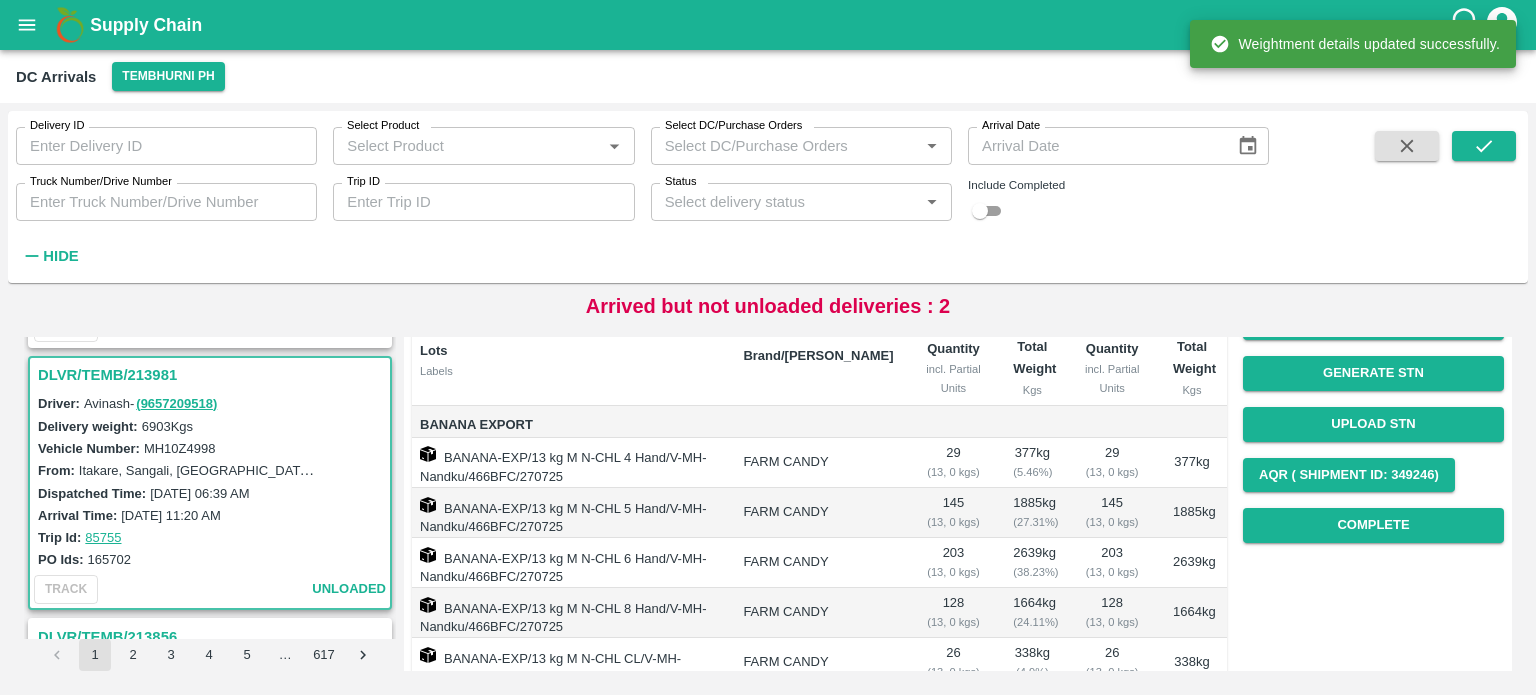 scroll, scrollTop: 202, scrollLeft: 0, axis: vertical 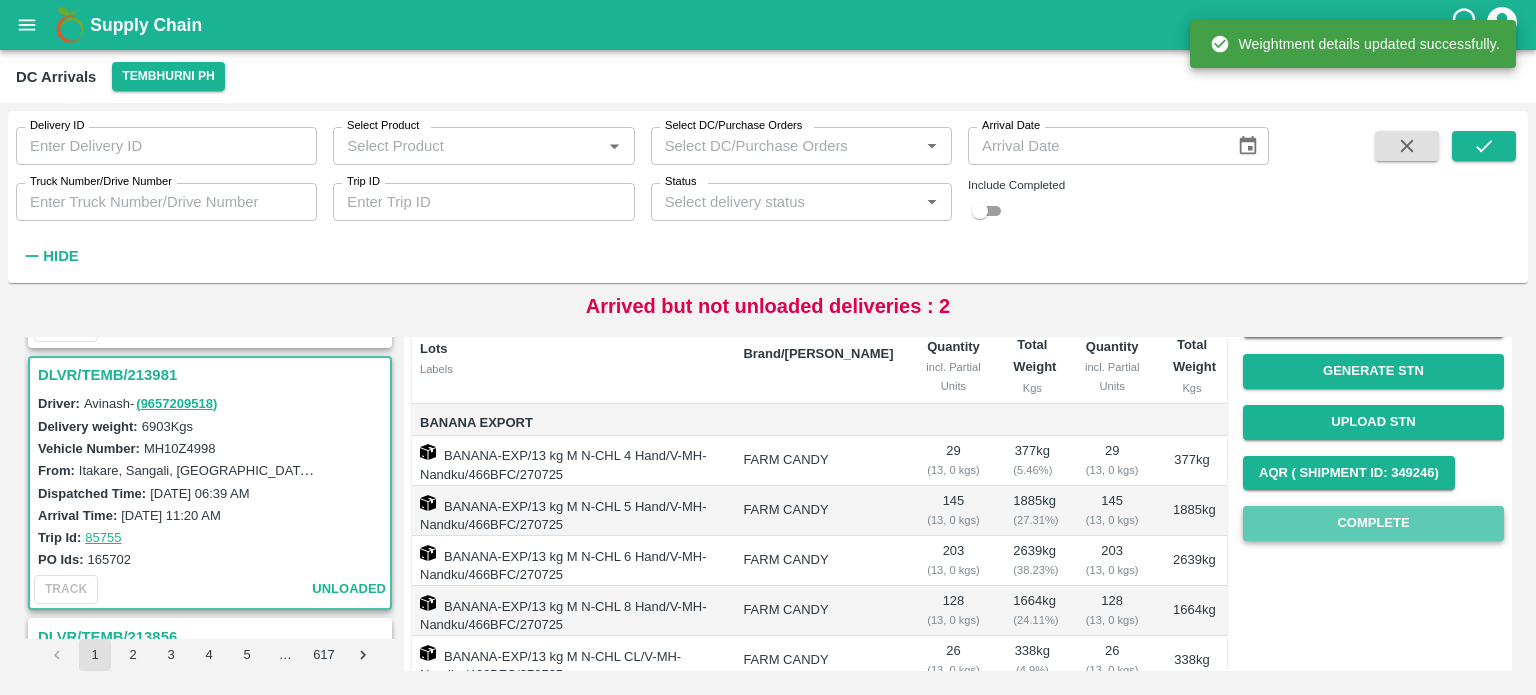 click on "Complete" at bounding box center [1373, 523] 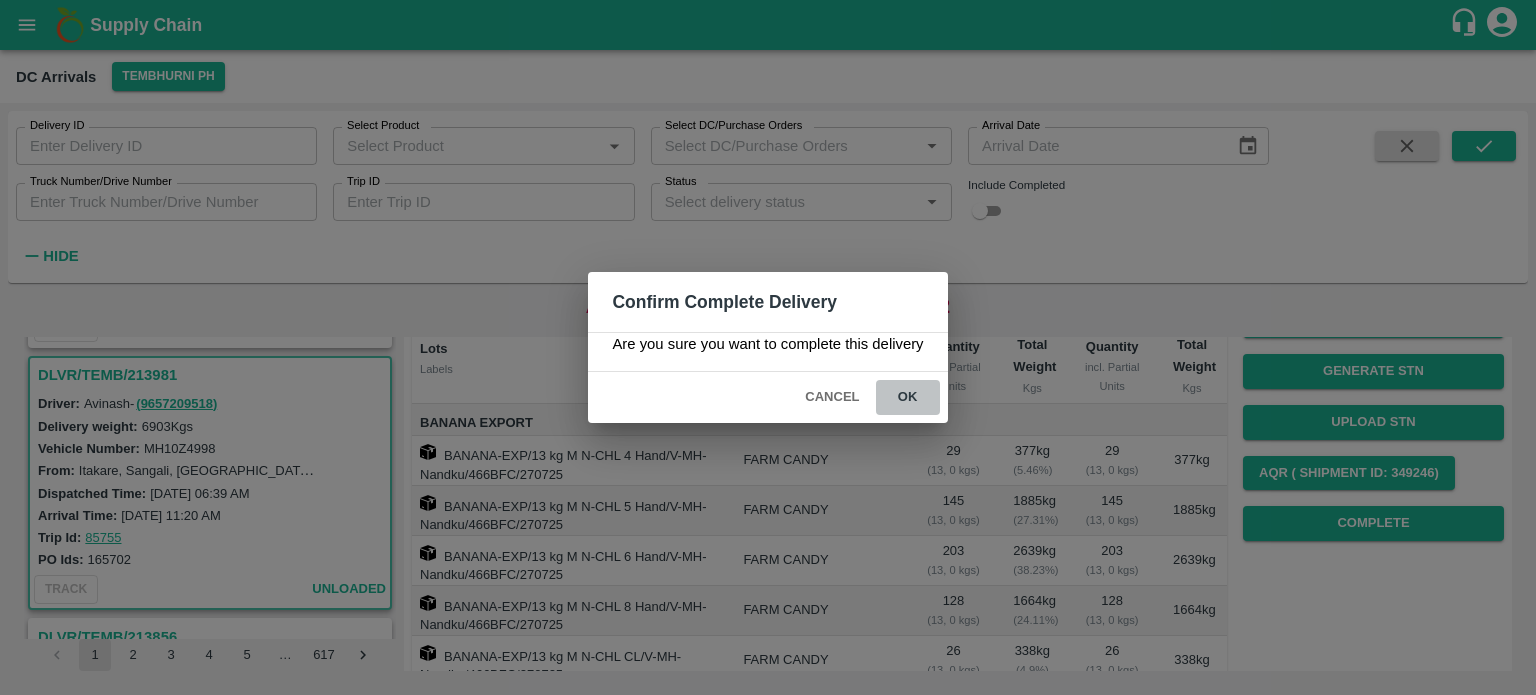 click on "ok" at bounding box center (908, 397) 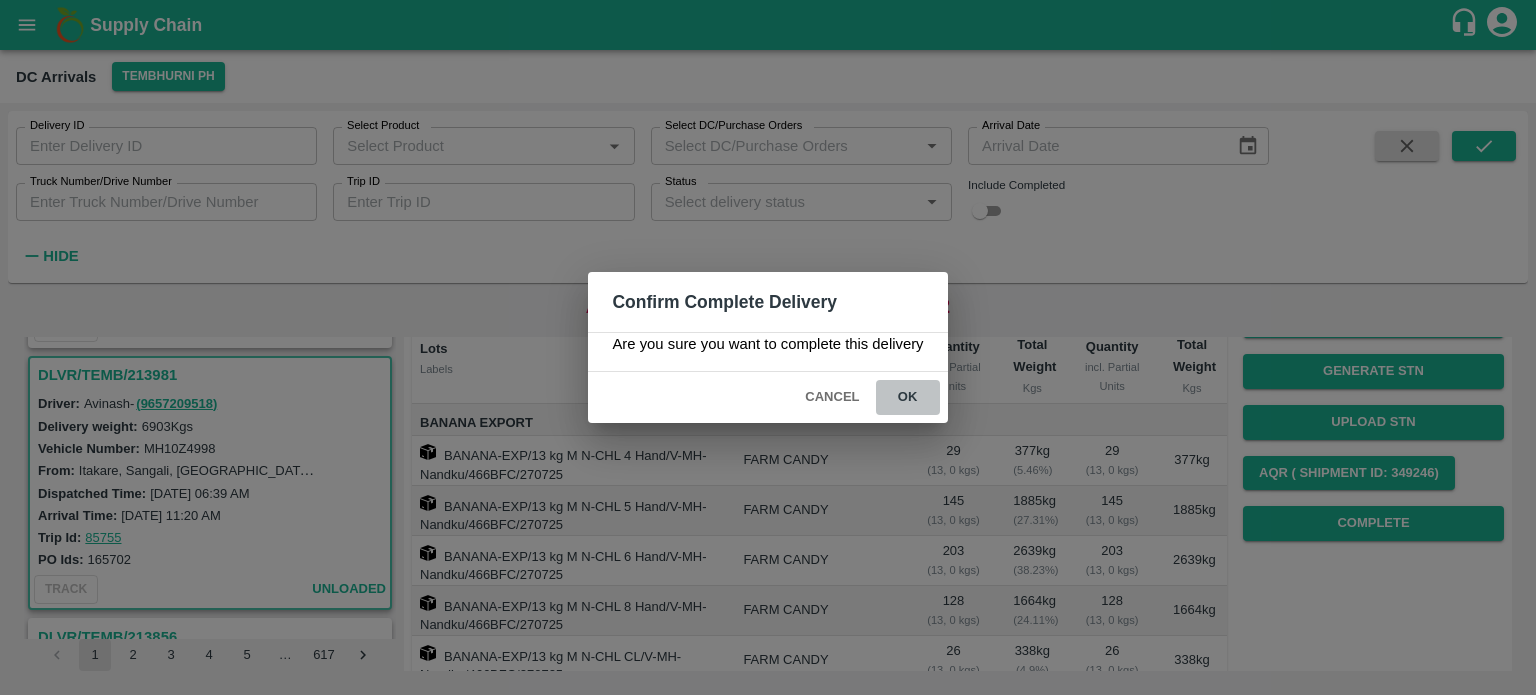 scroll, scrollTop: 0, scrollLeft: 0, axis: both 